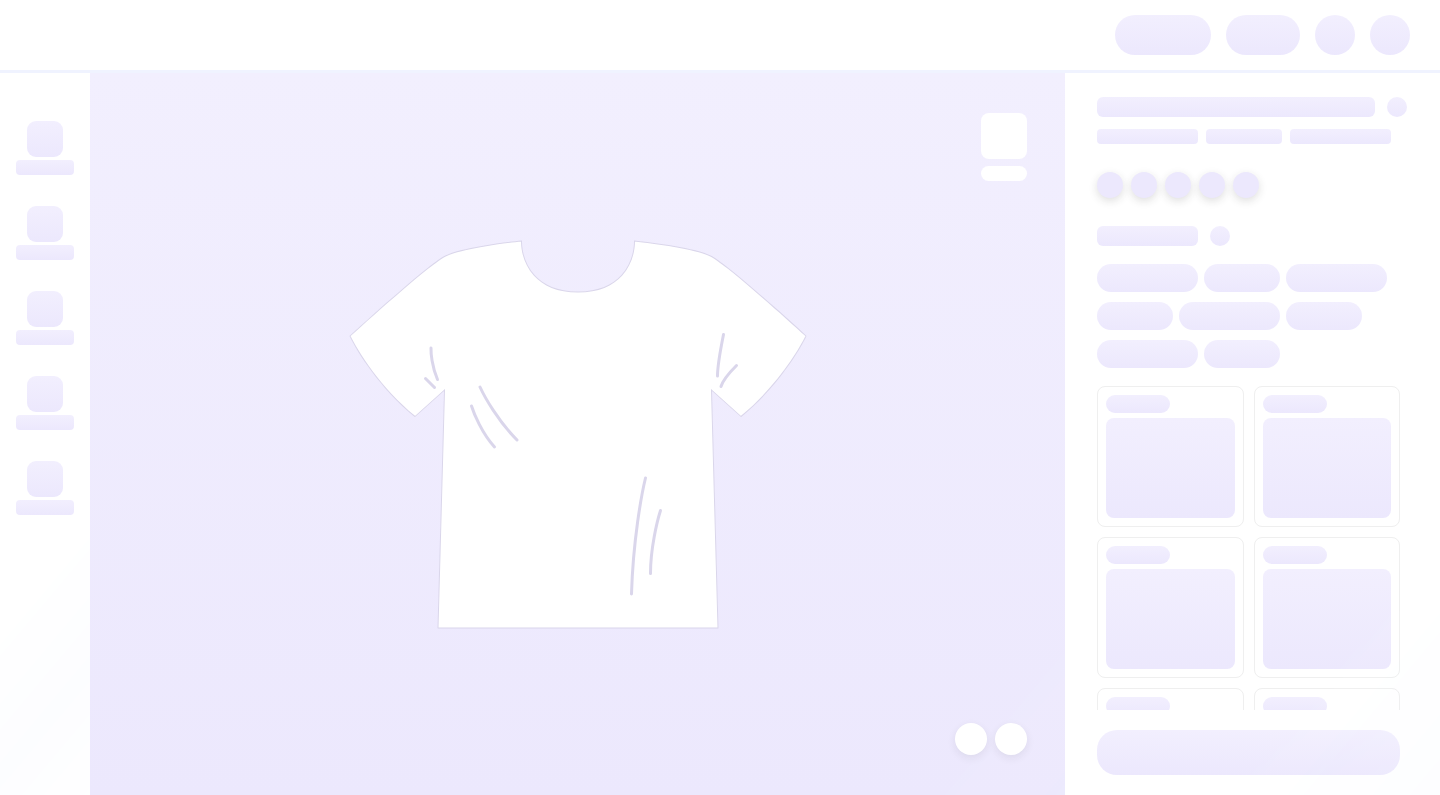 scroll, scrollTop: 0, scrollLeft: 0, axis: both 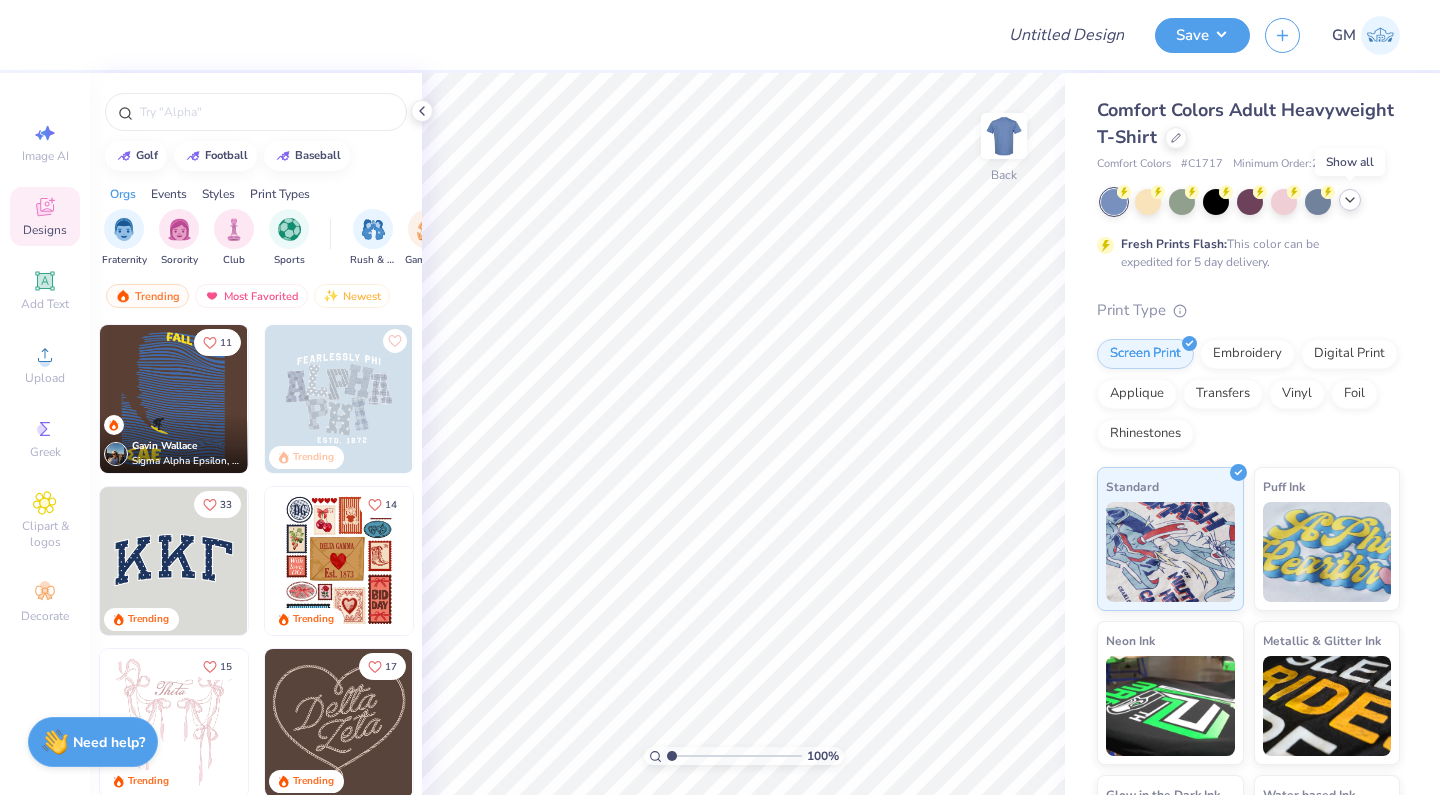 click 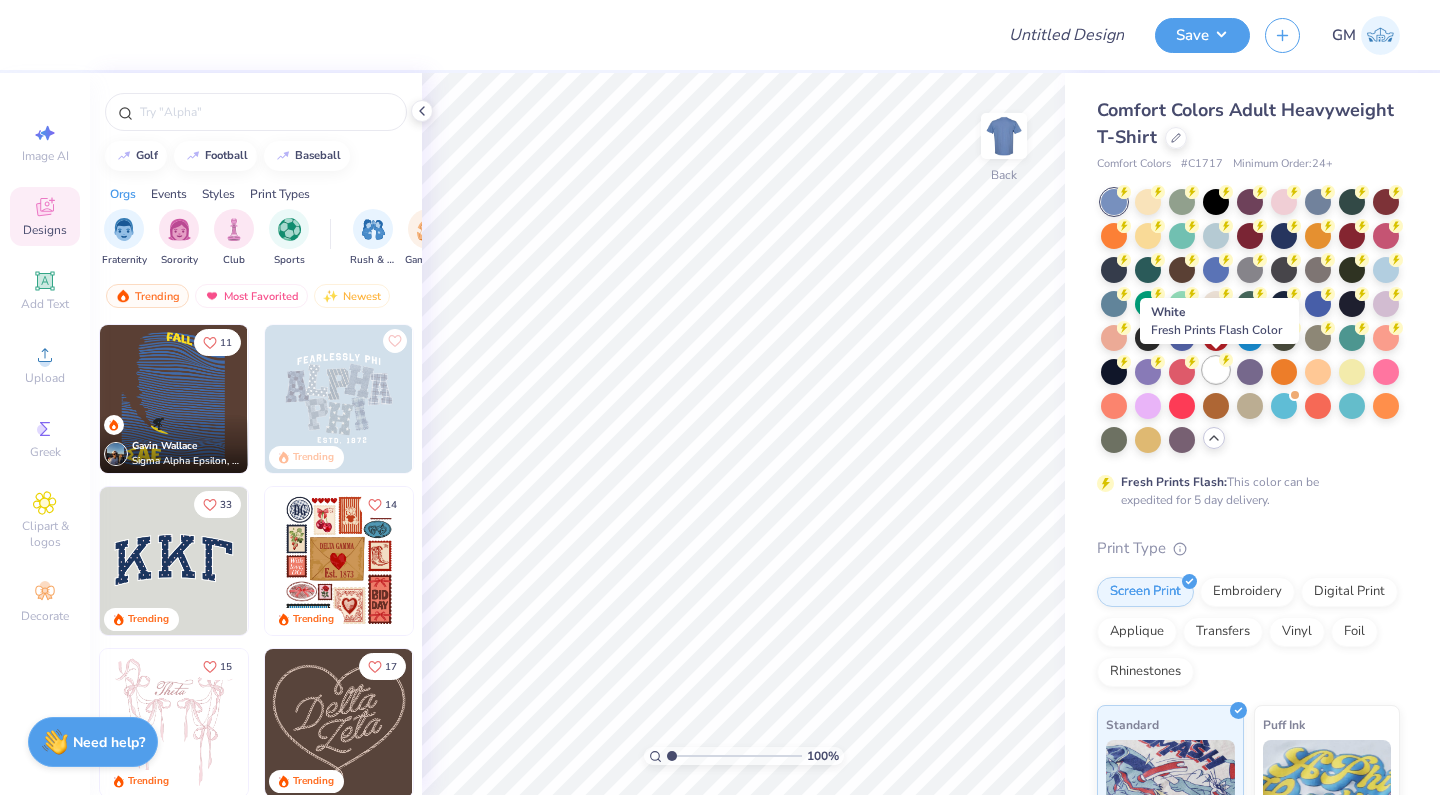 click at bounding box center (1216, 370) 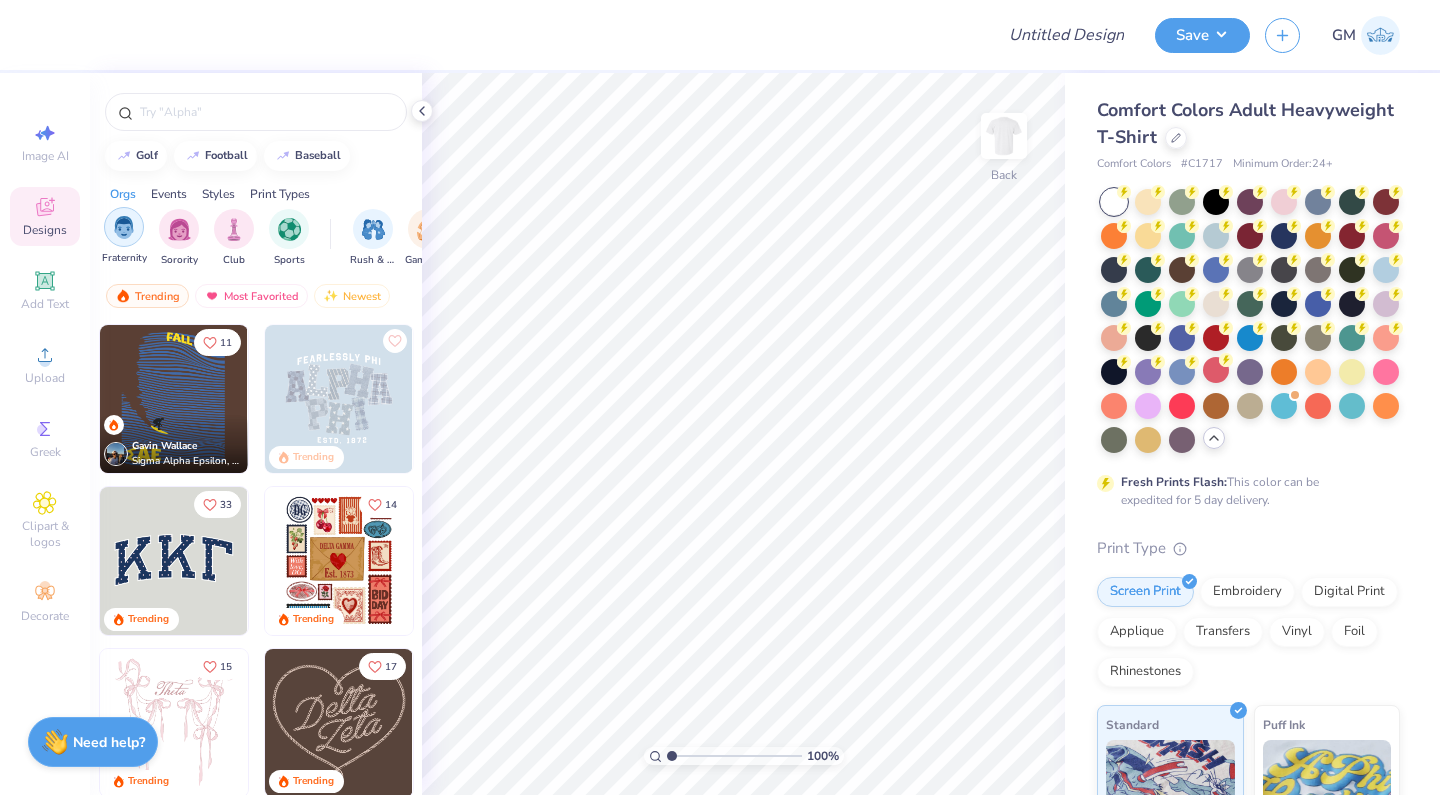 click at bounding box center (124, 227) 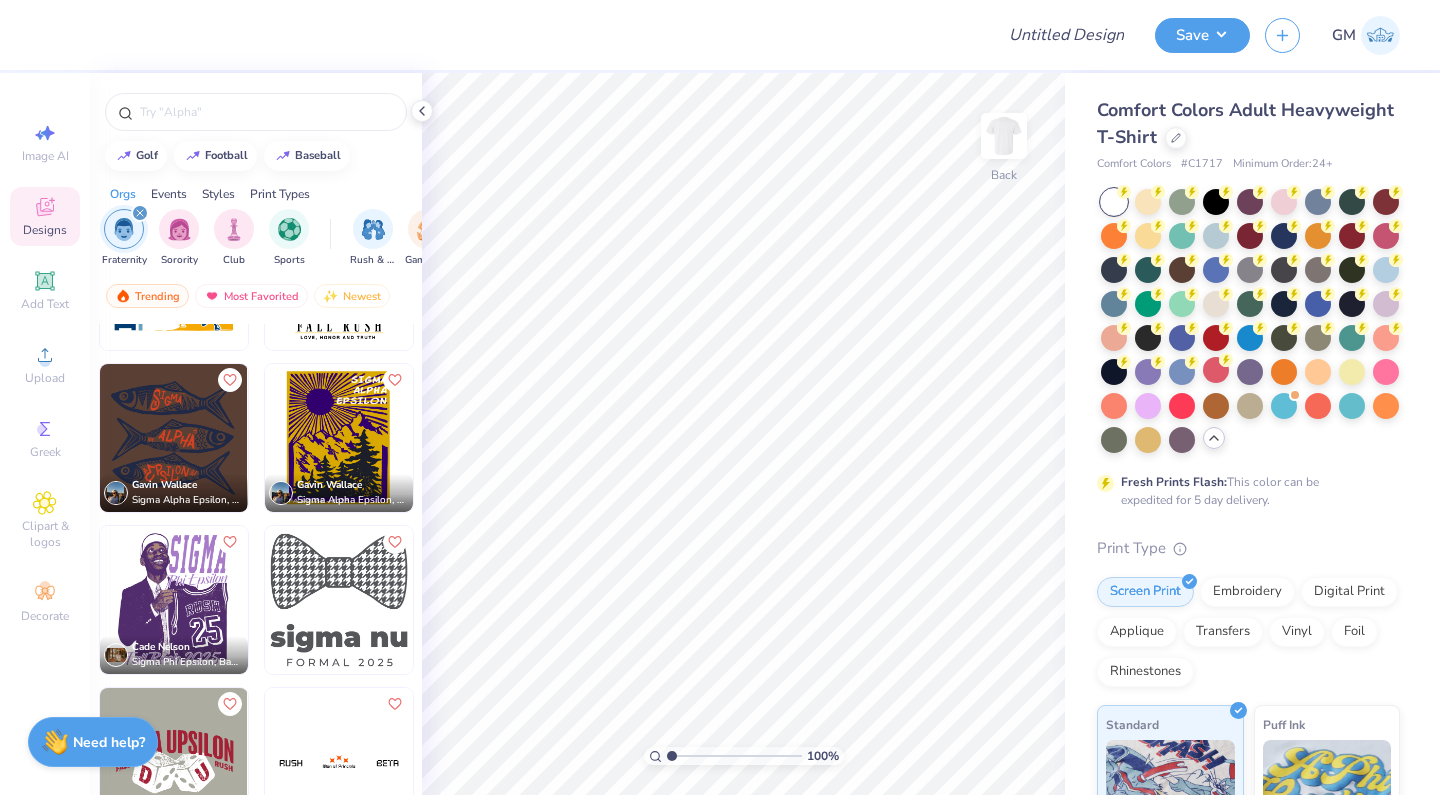 scroll, scrollTop: 5640, scrollLeft: 0, axis: vertical 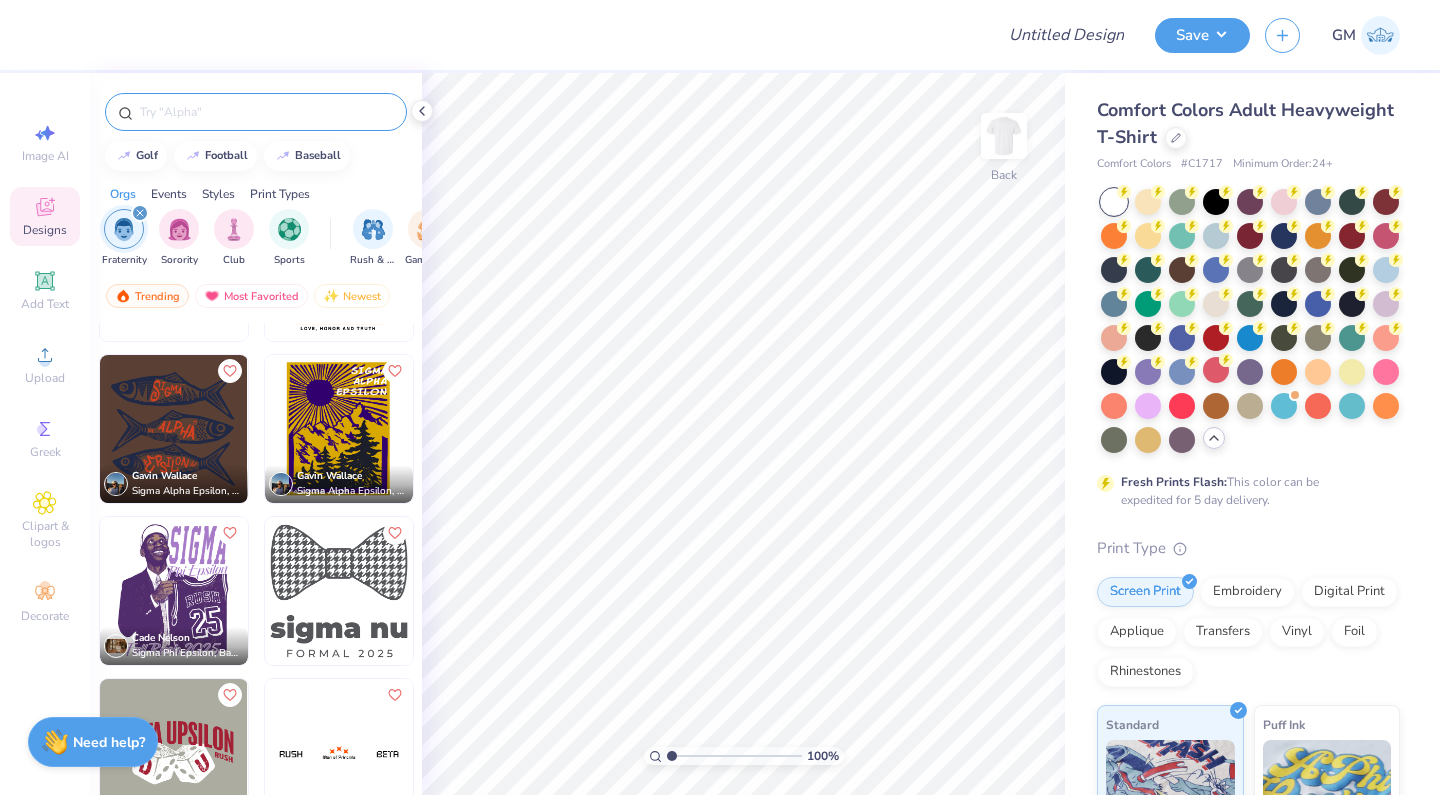 click at bounding box center (266, 112) 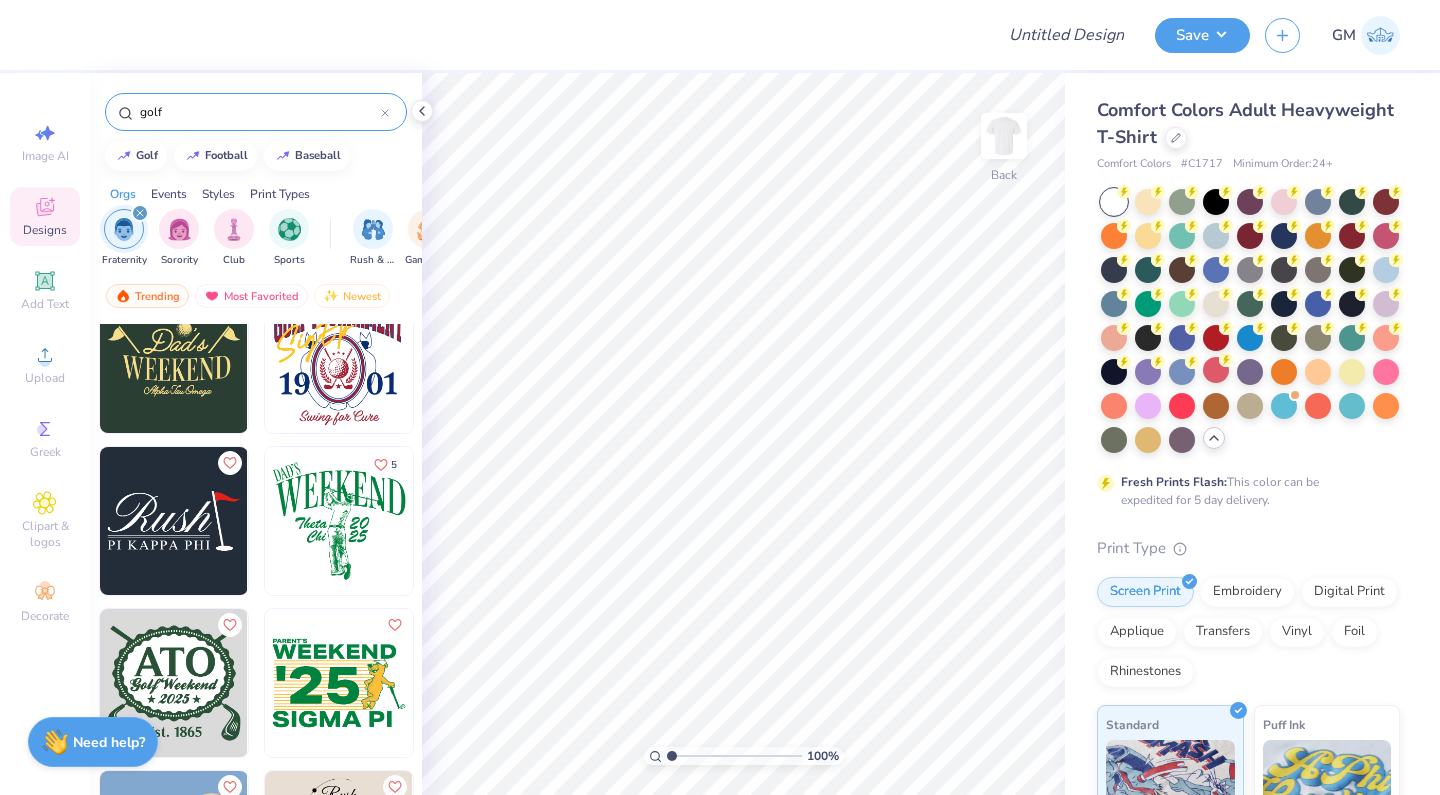 scroll, scrollTop: 848, scrollLeft: 0, axis: vertical 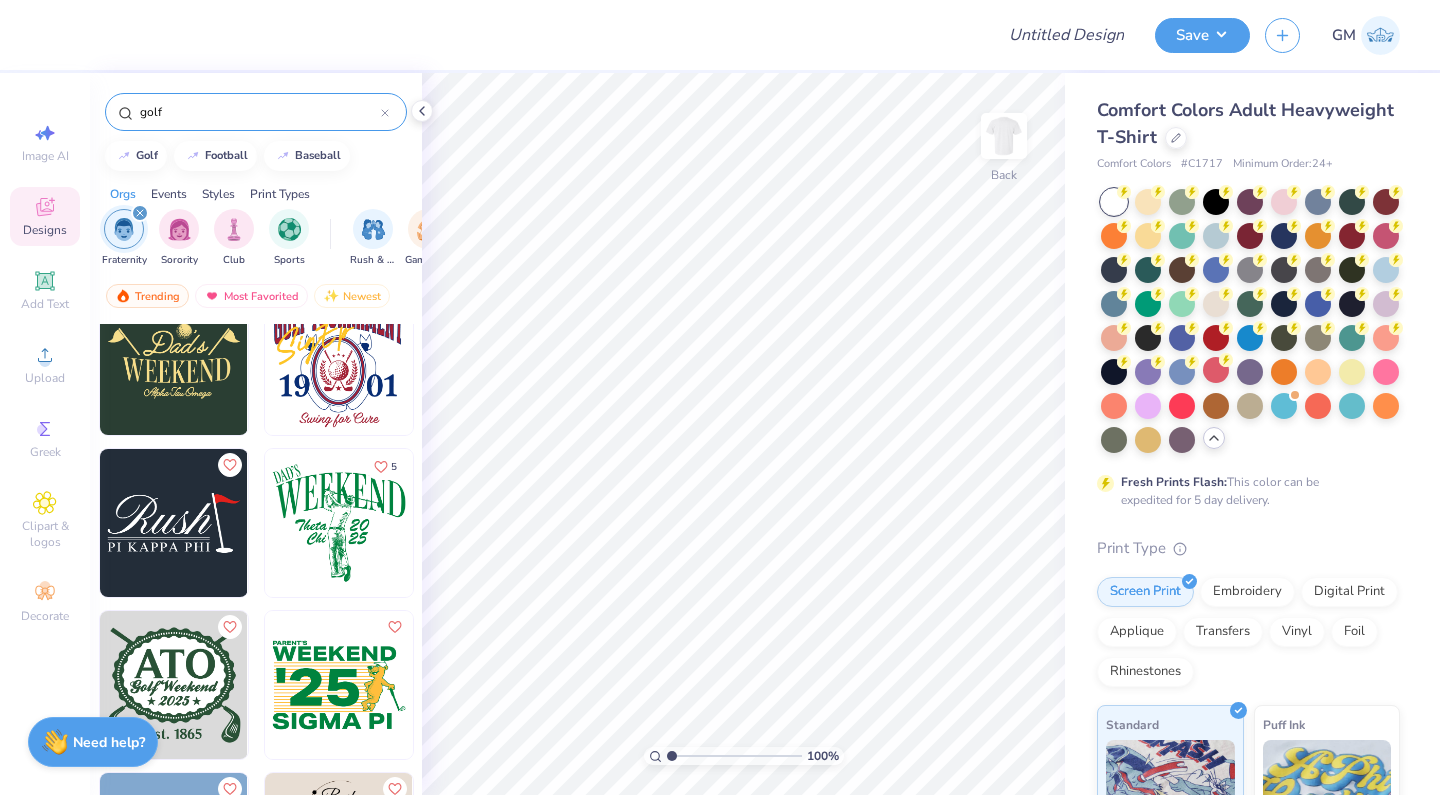 type on "golf" 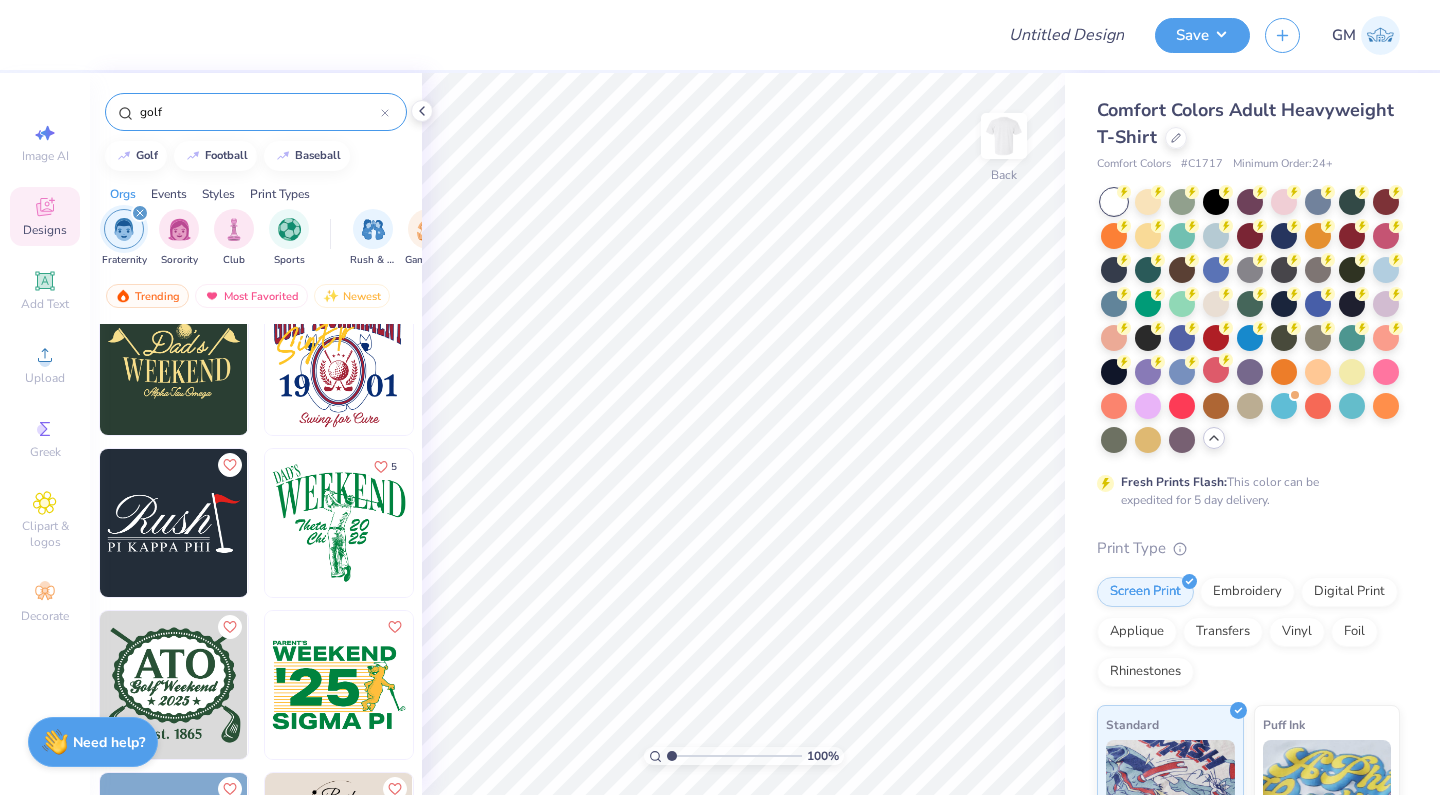 click at bounding box center [174, 523] 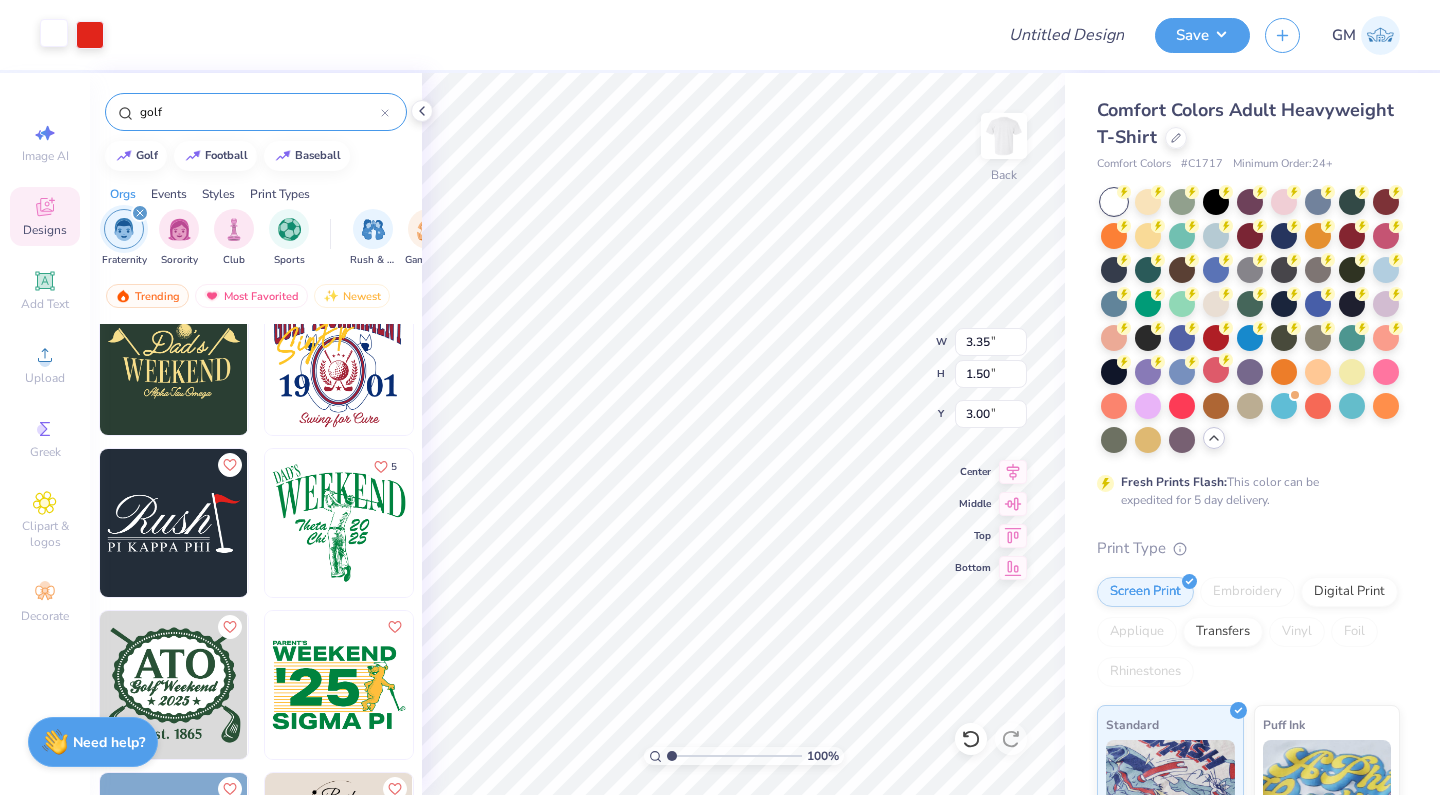 click at bounding box center [54, 33] 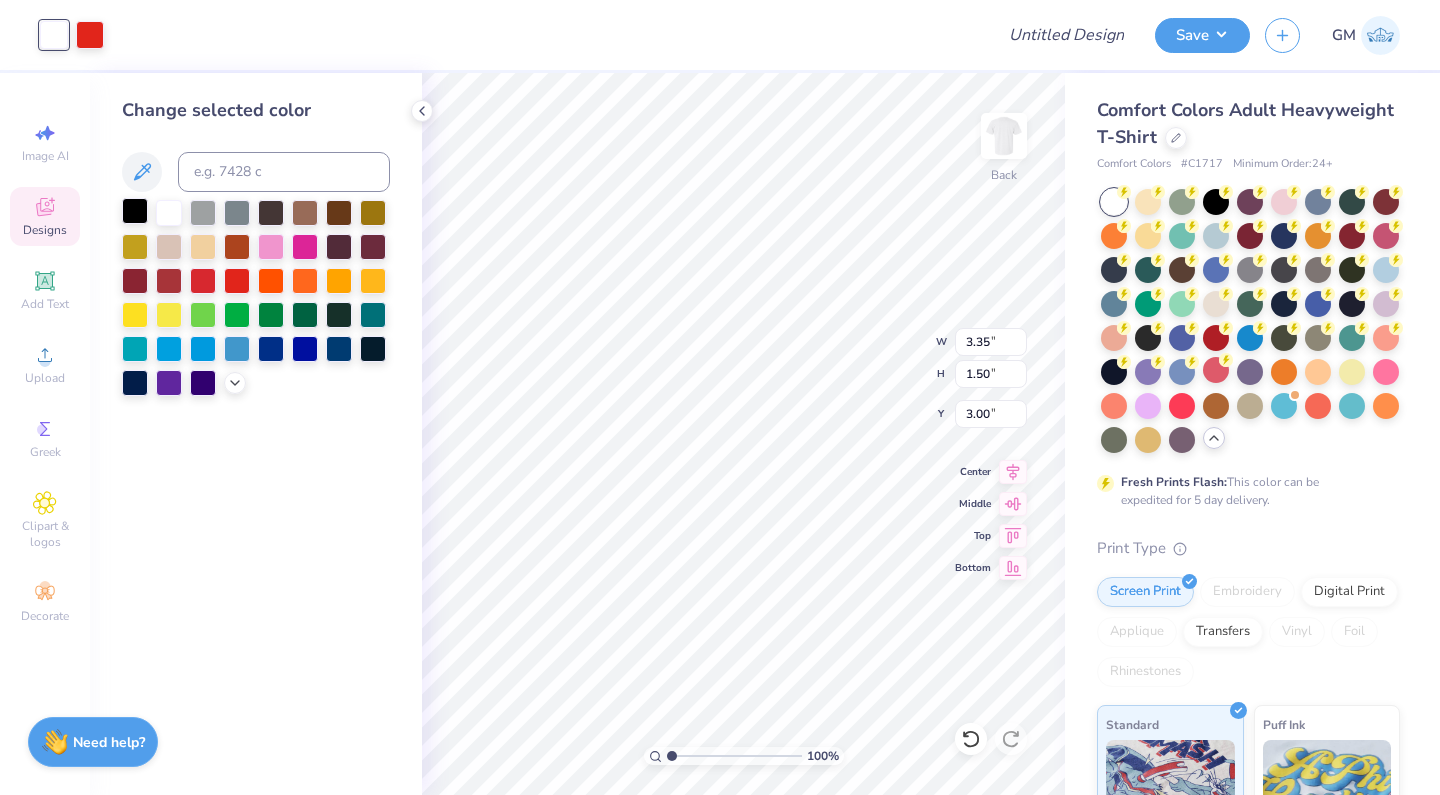 click at bounding box center [135, 211] 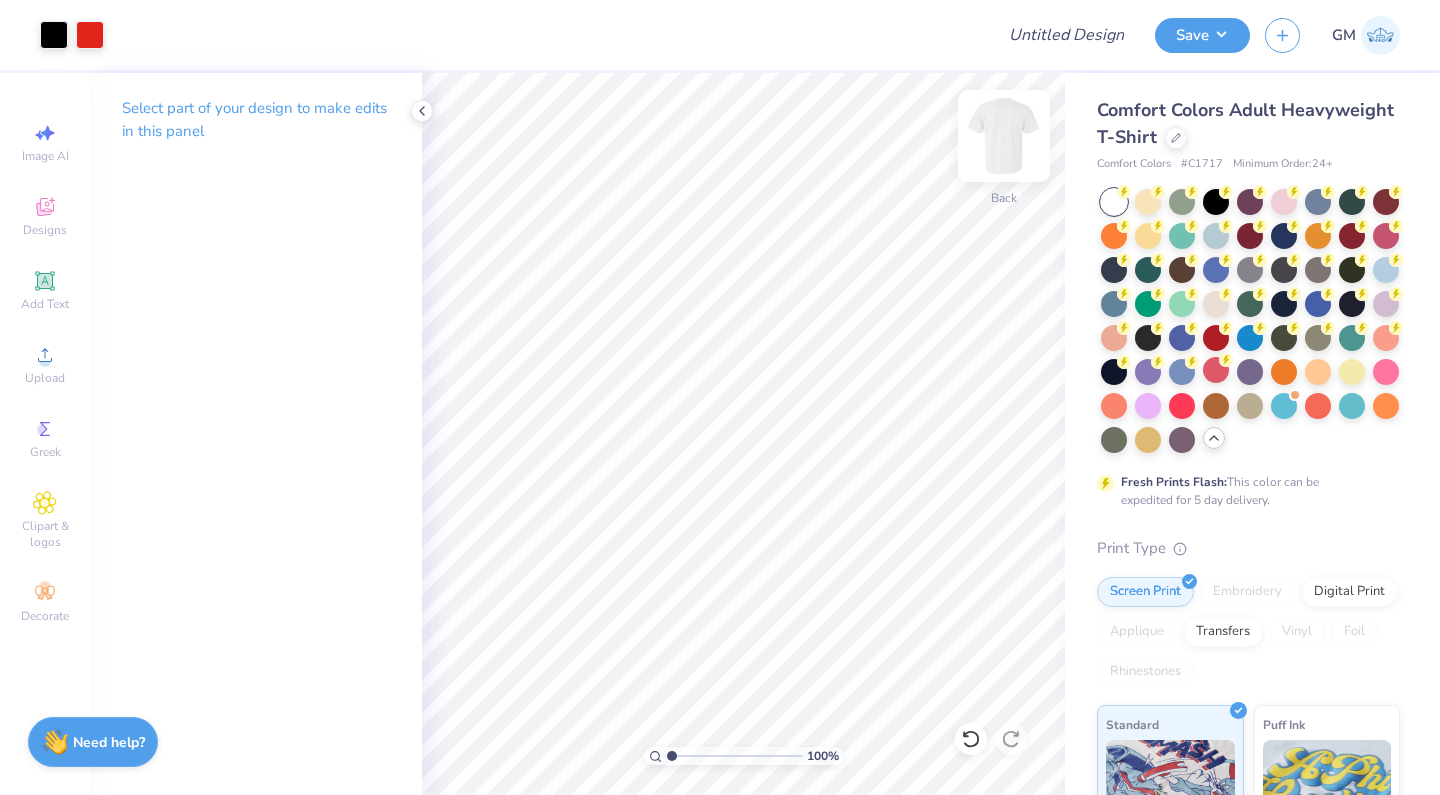 click at bounding box center (1004, 136) 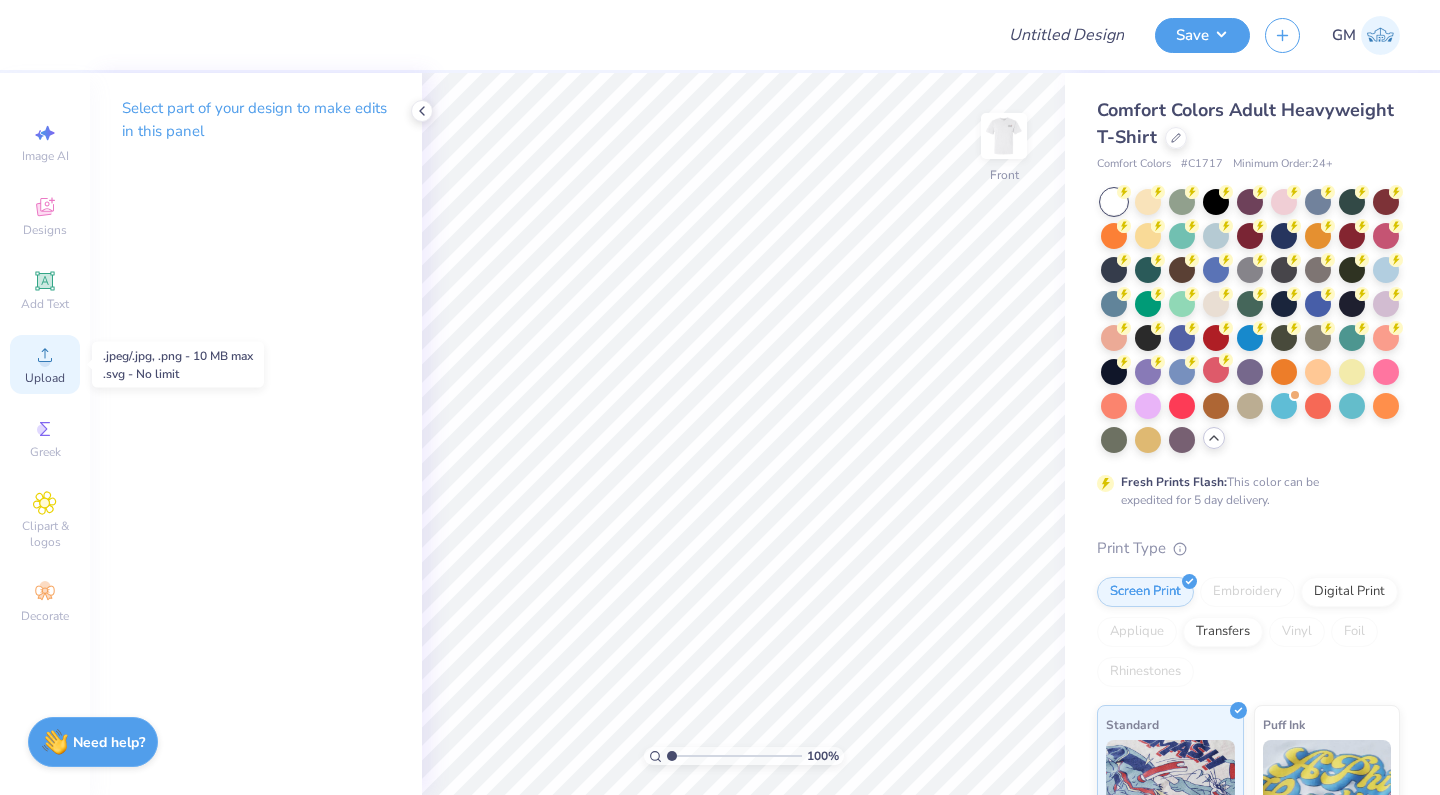 click 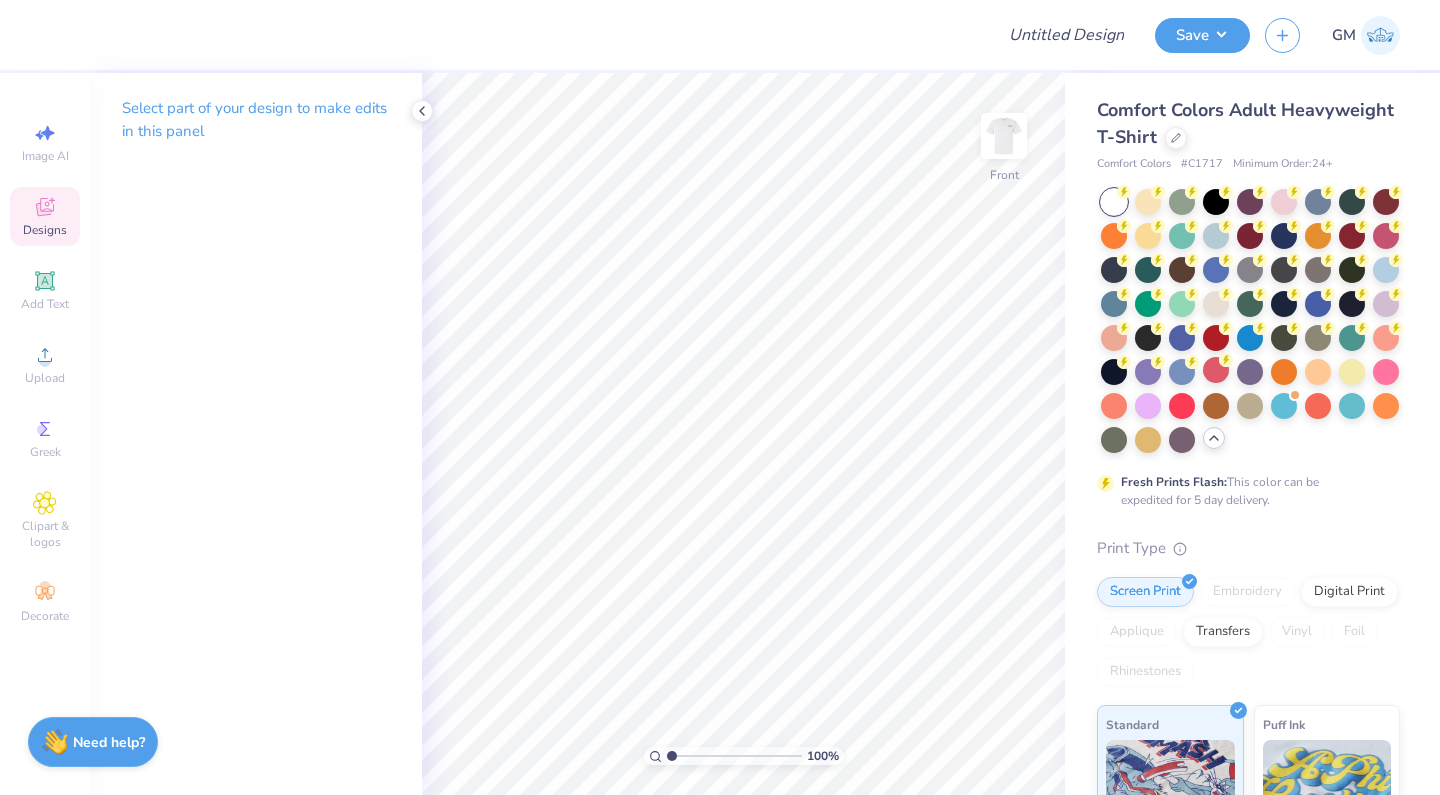 click 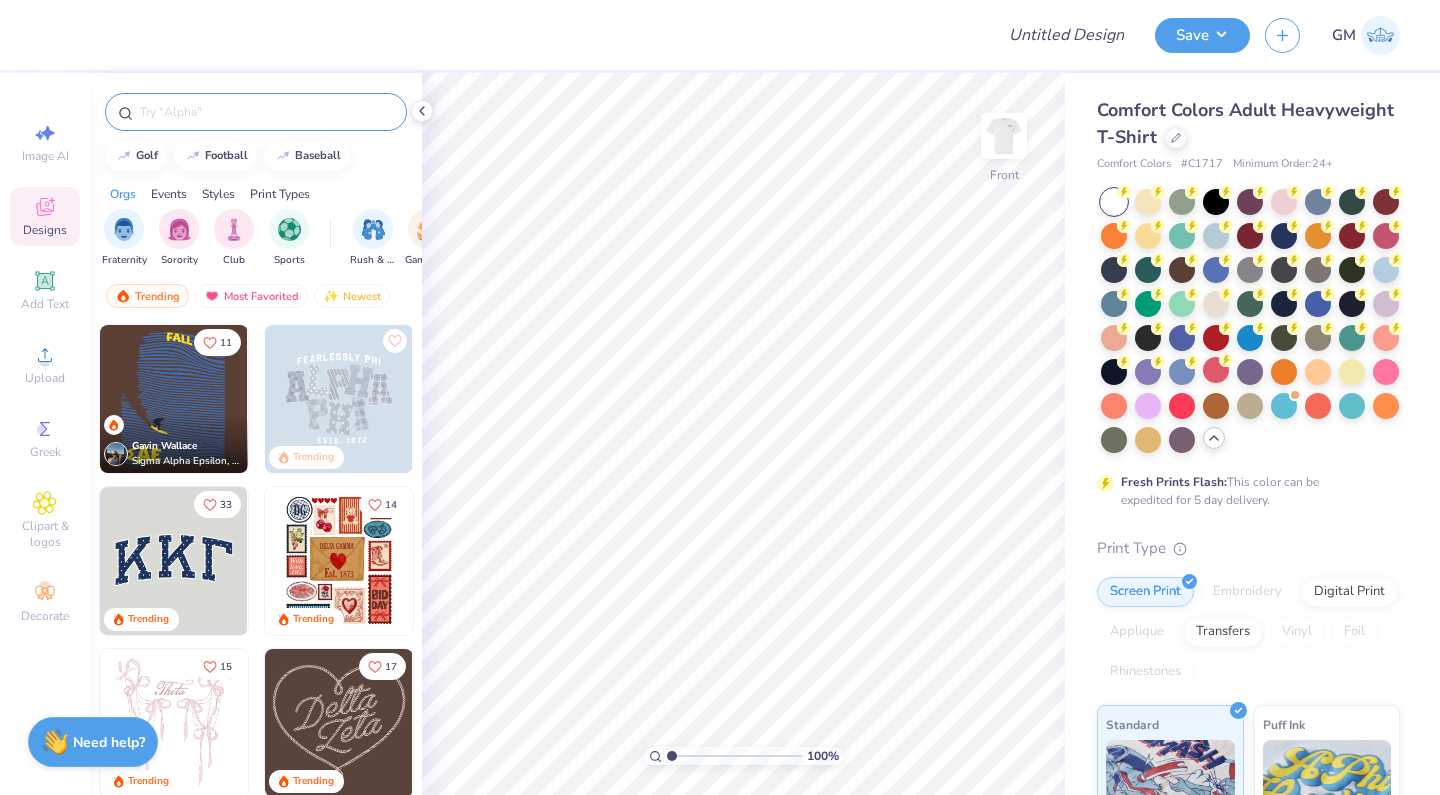 click at bounding box center [266, 112] 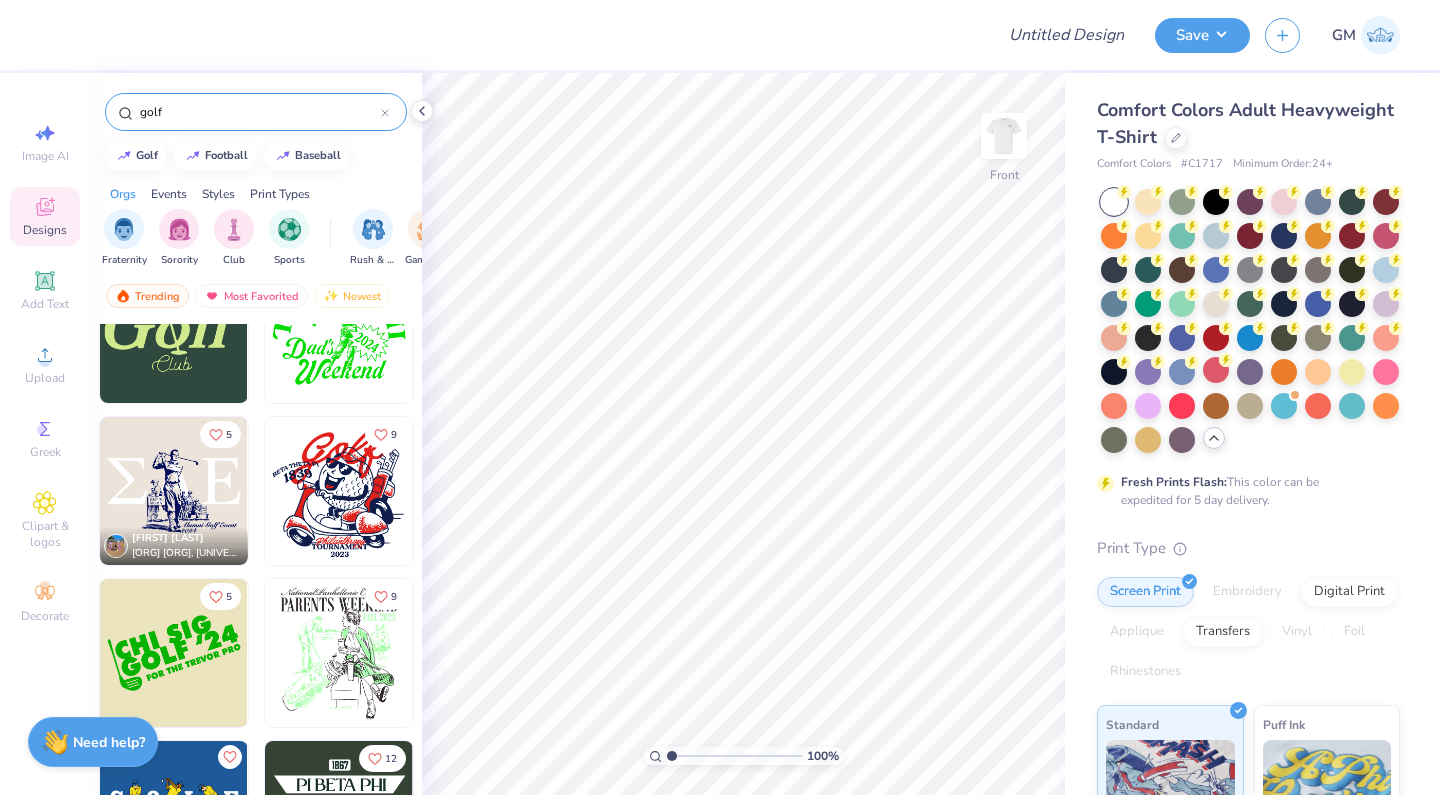 scroll, scrollTop: 3327, scrollLeft: 0, axis: vertical 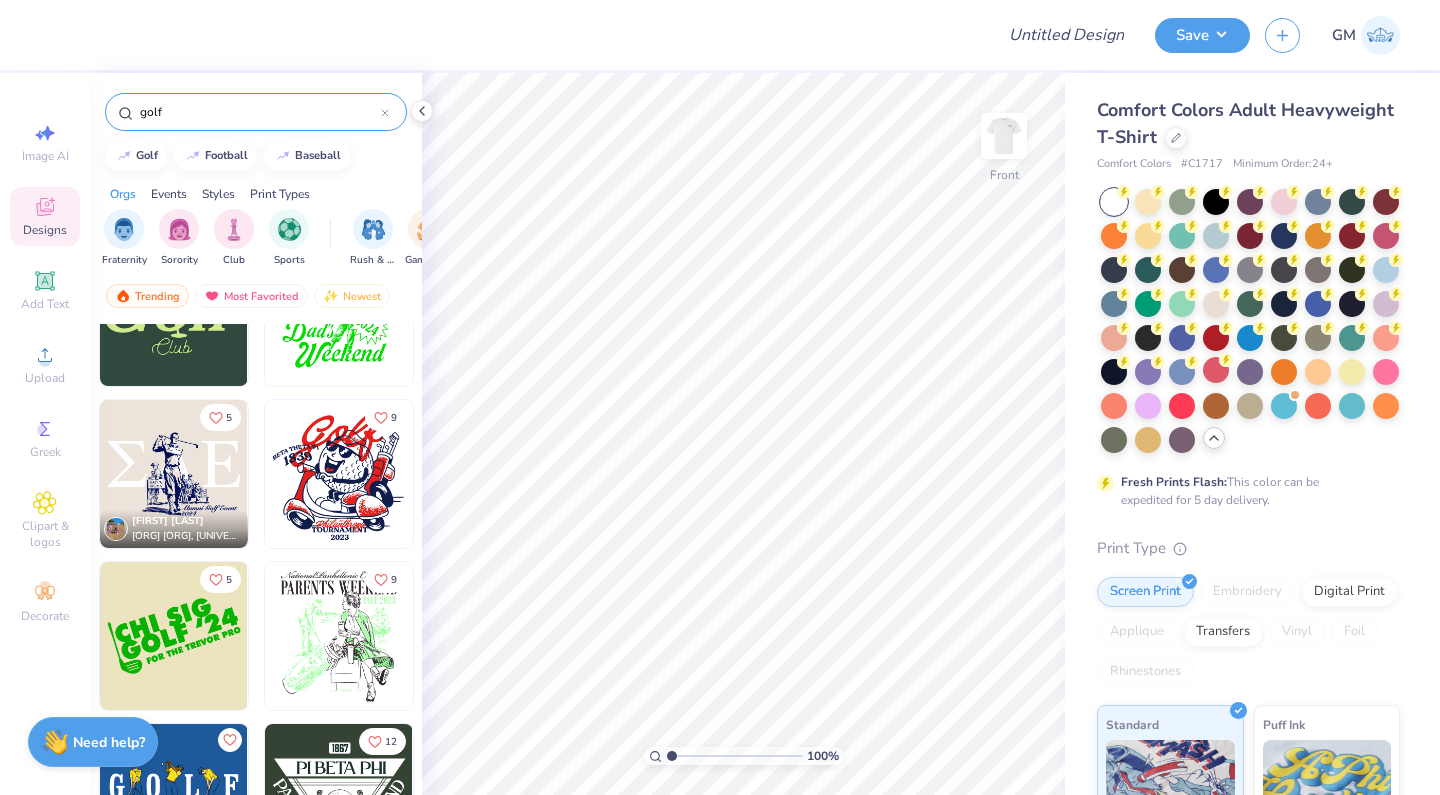 type on "golf" 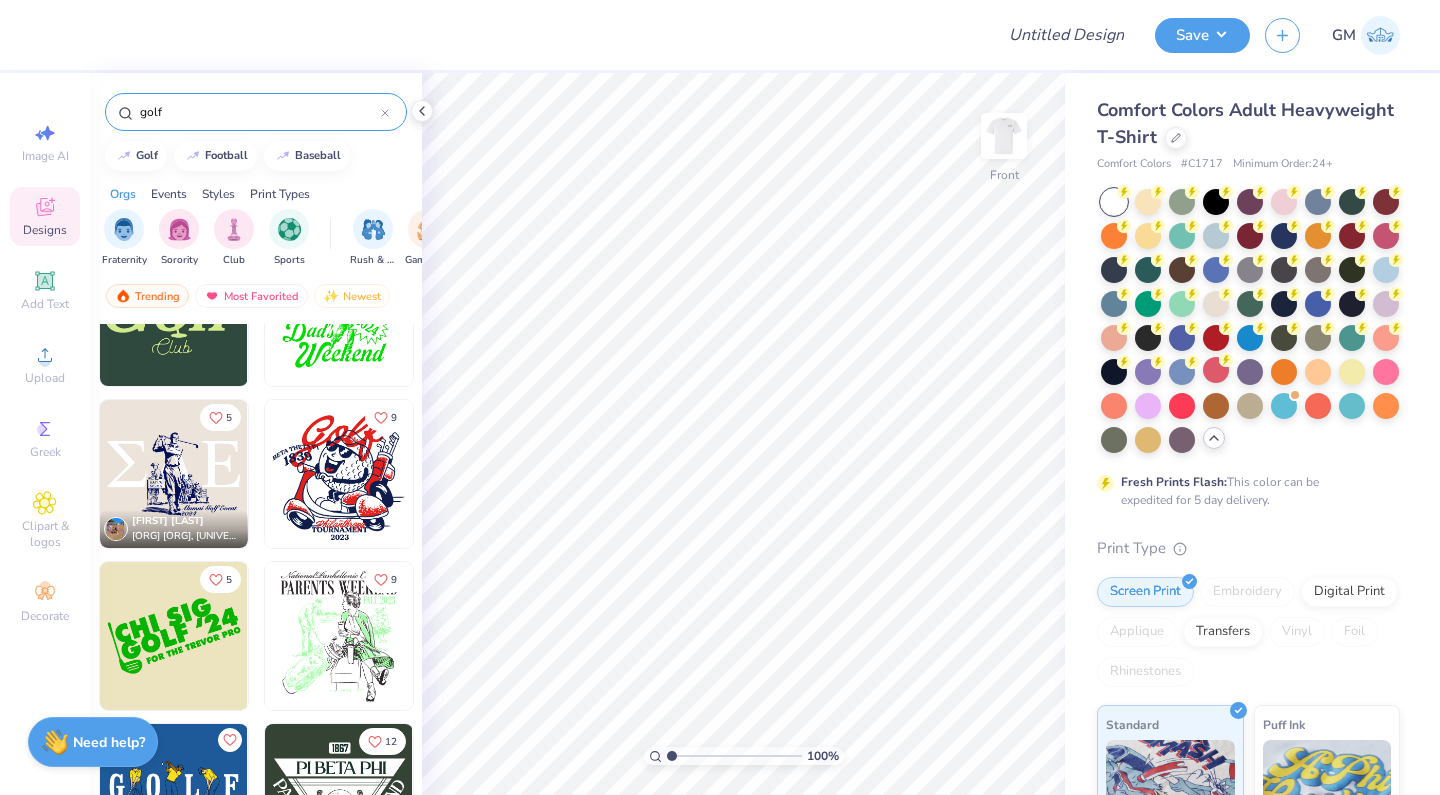 click at bounding box center [174, 474] 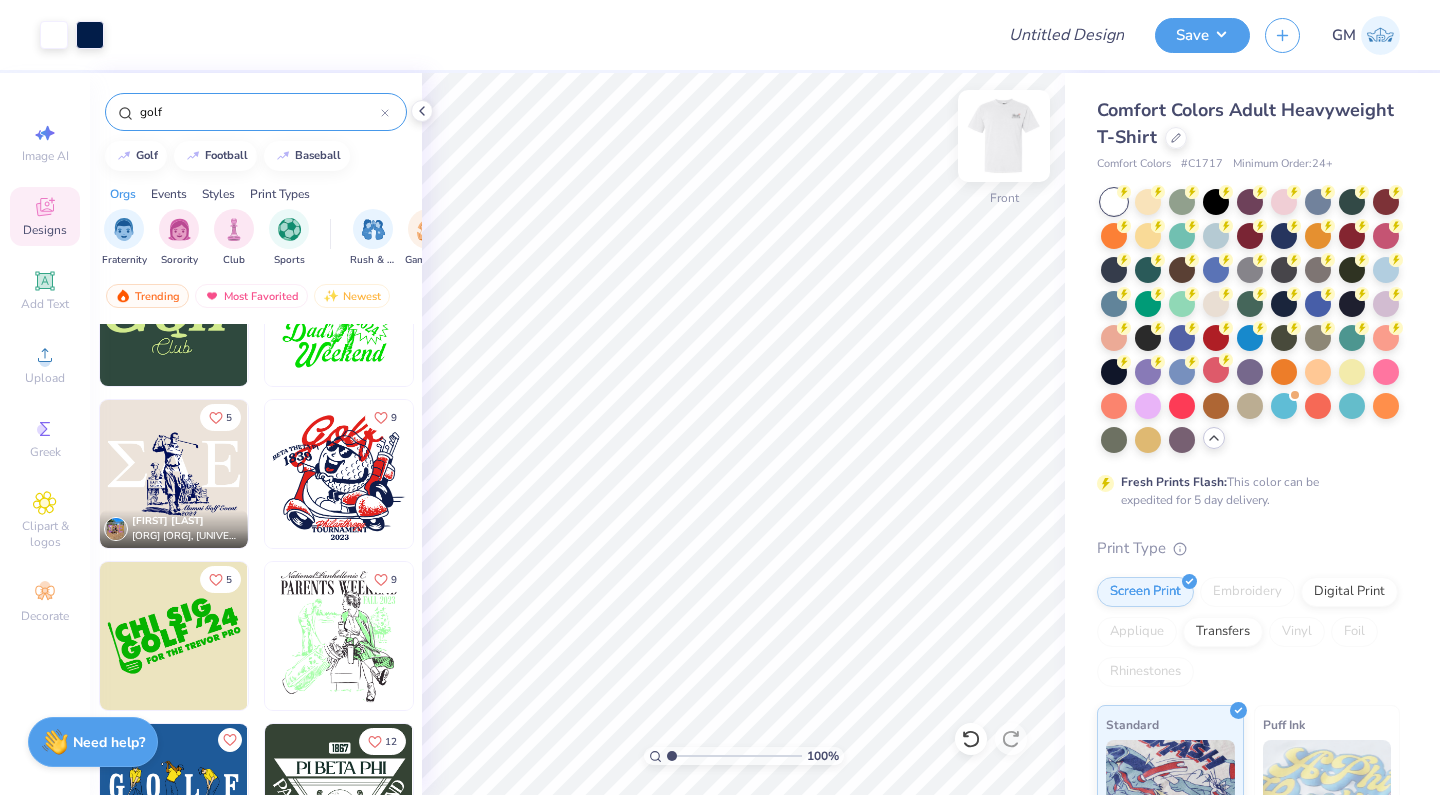 click at bounding box center (1004, 136) 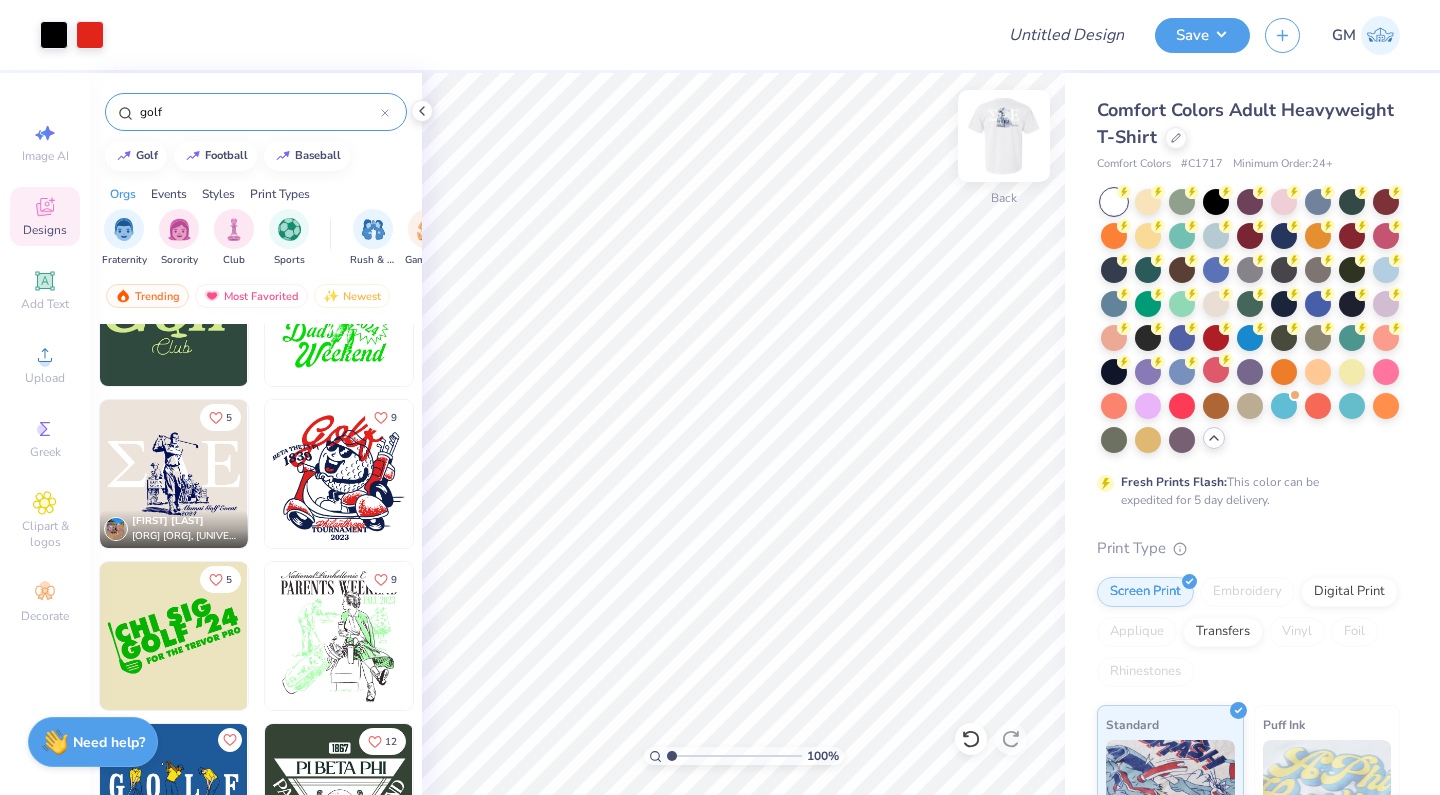 click at bounding box center [1004, 136] 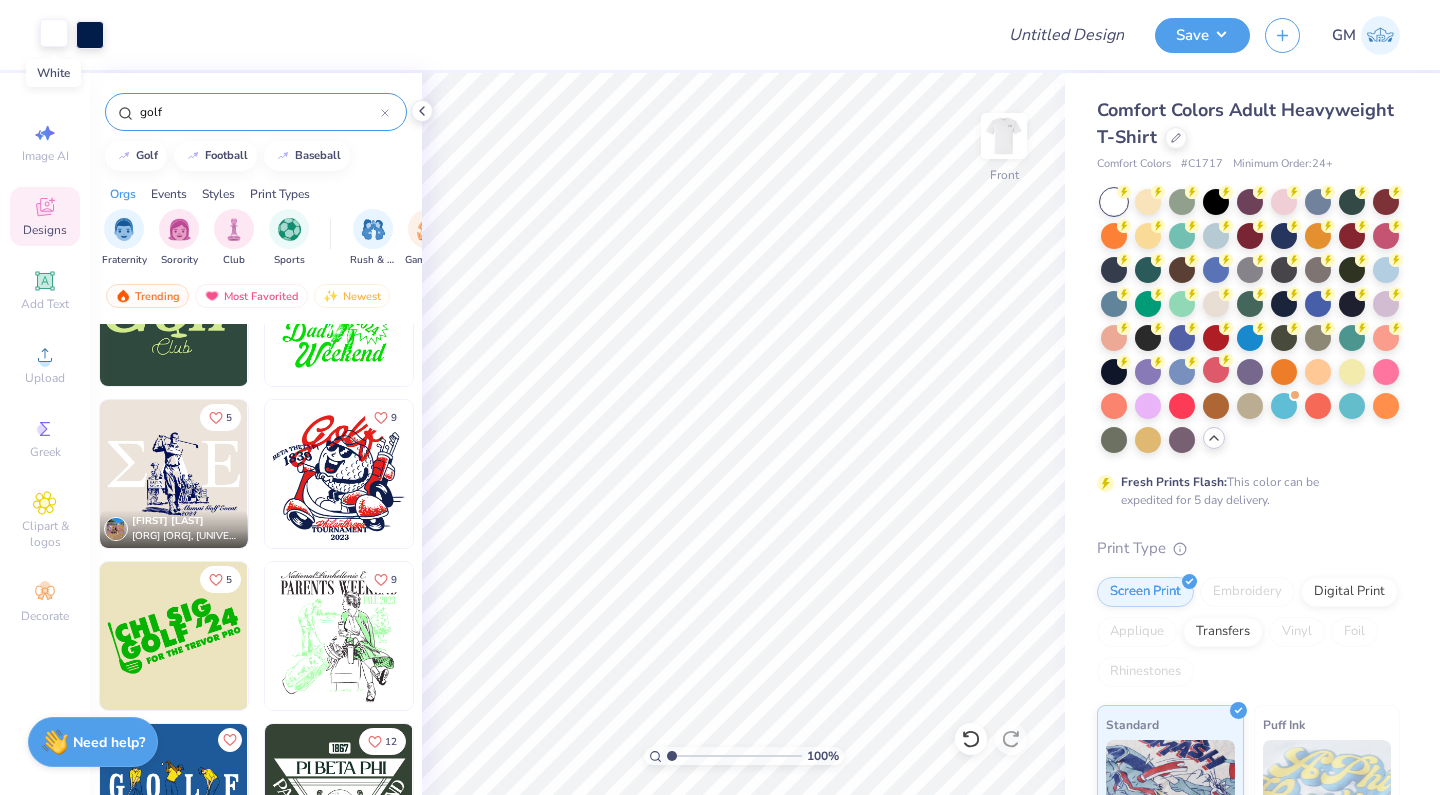click at bounding box center [54, 33] 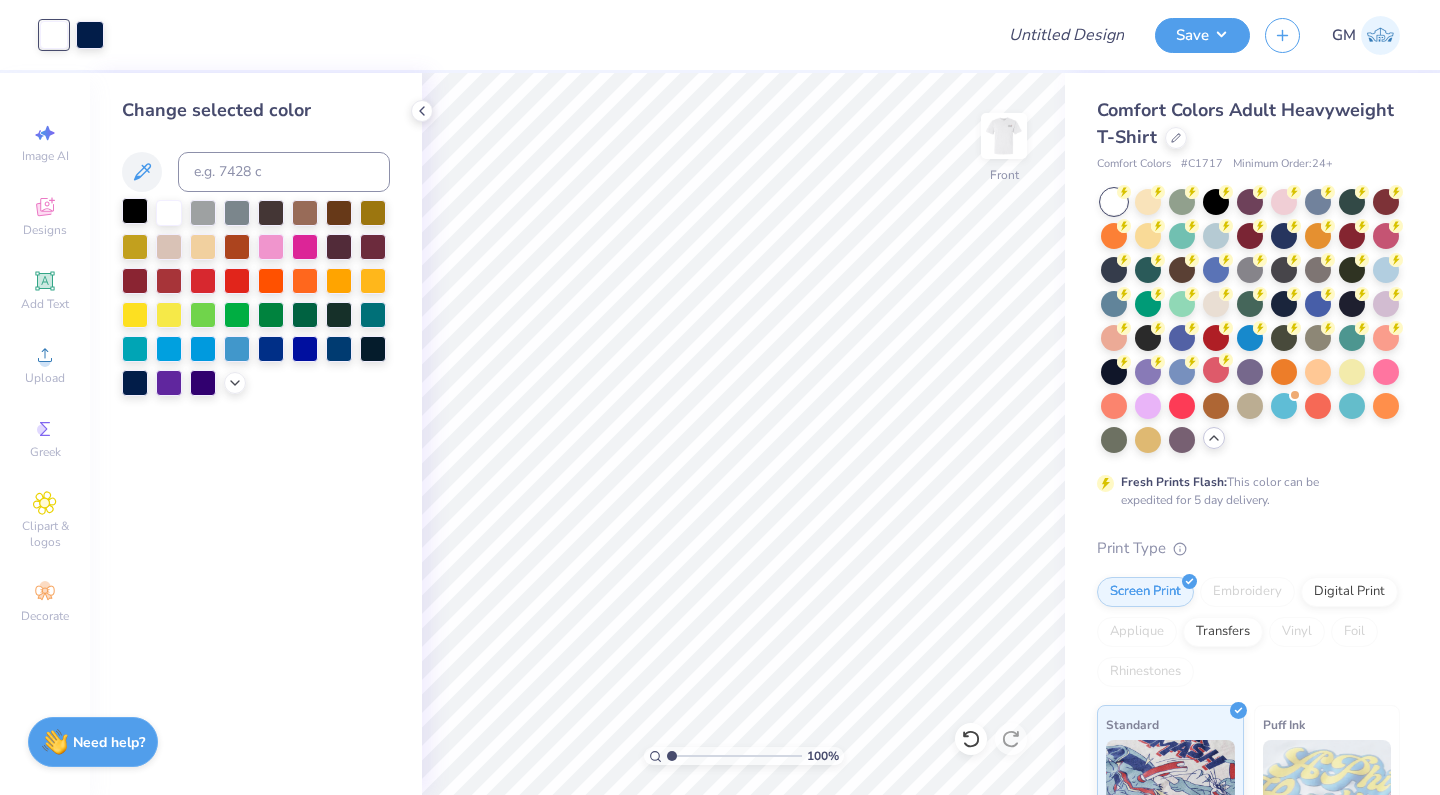 click at bounding box center (135, 211) 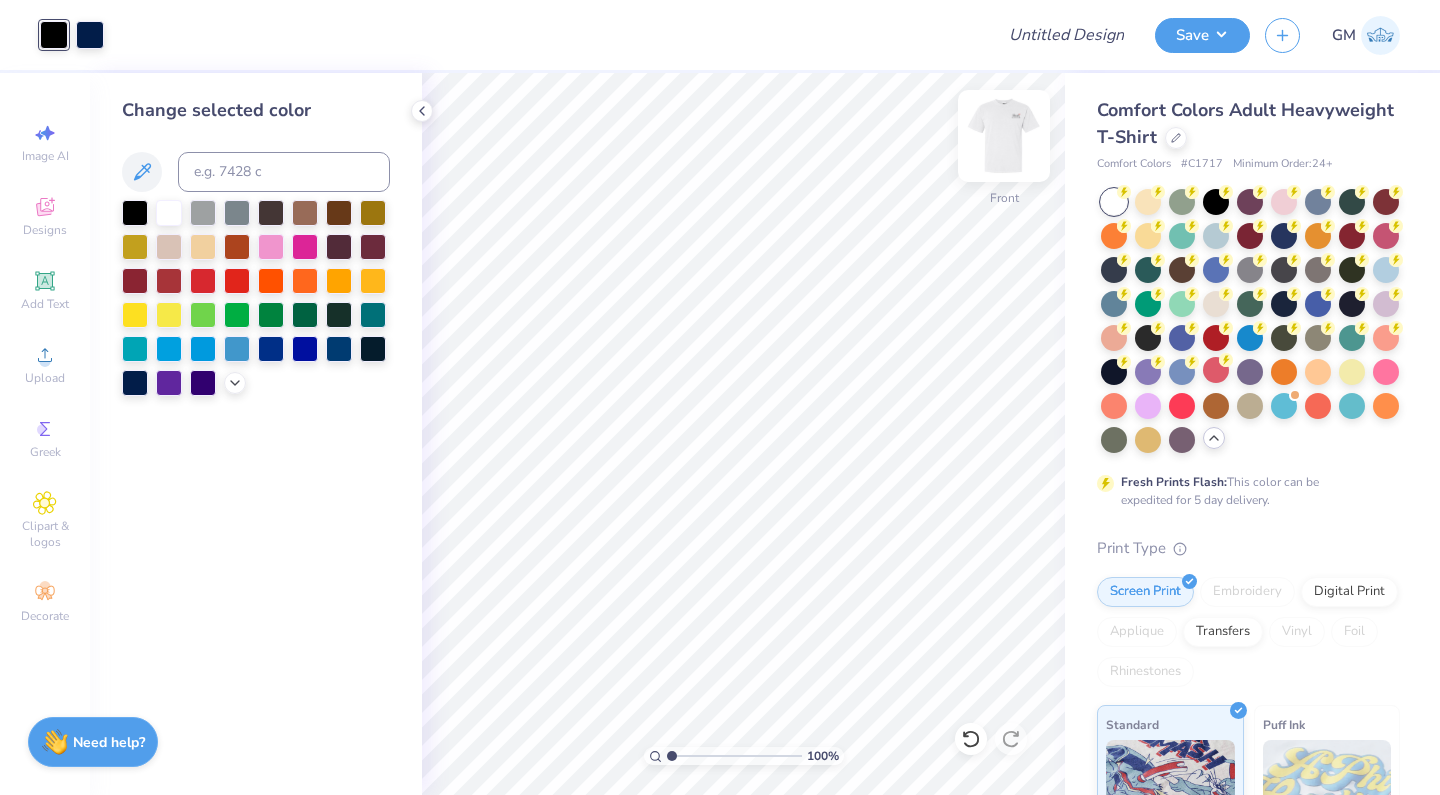 click at bounding box center [1004, 136] 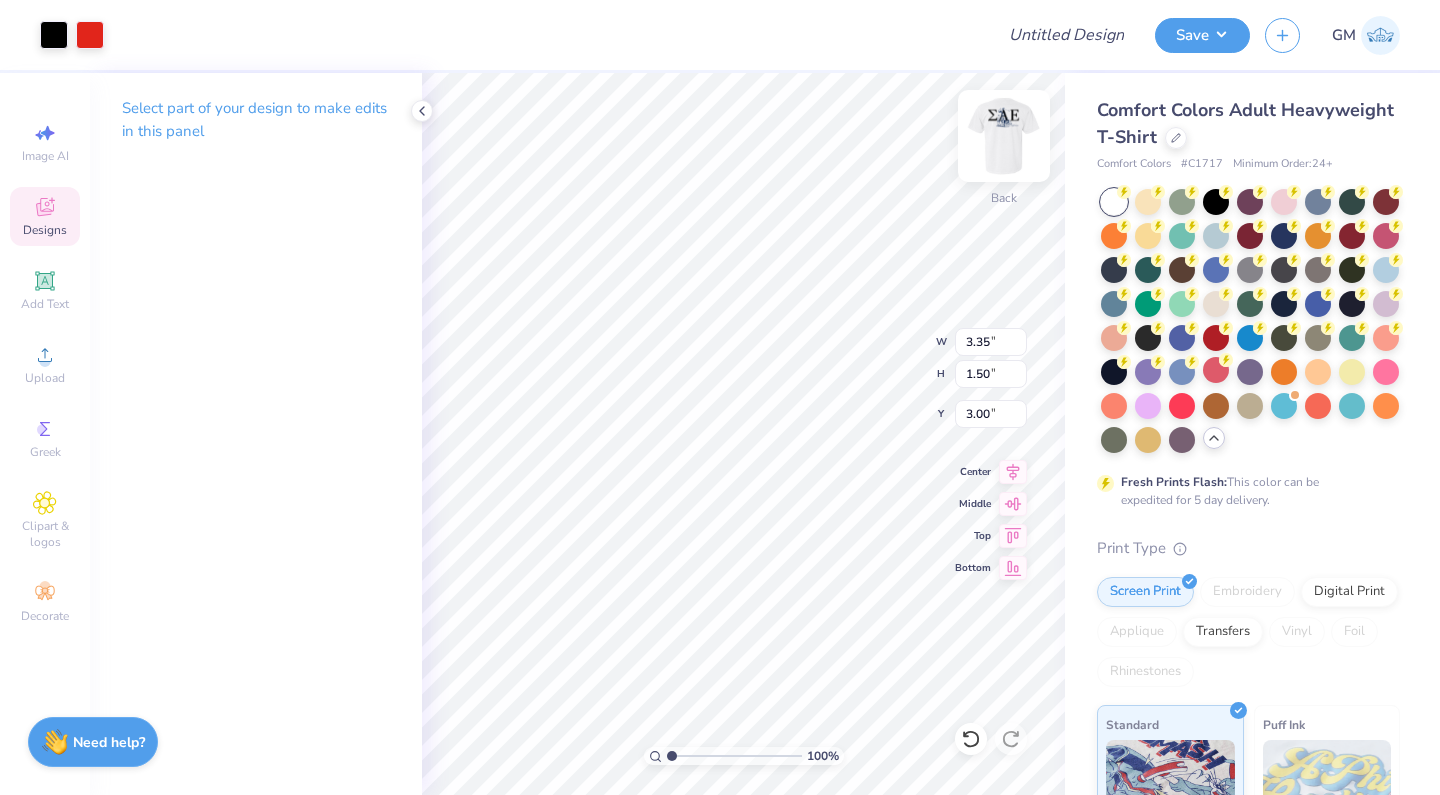 type on "4.85" 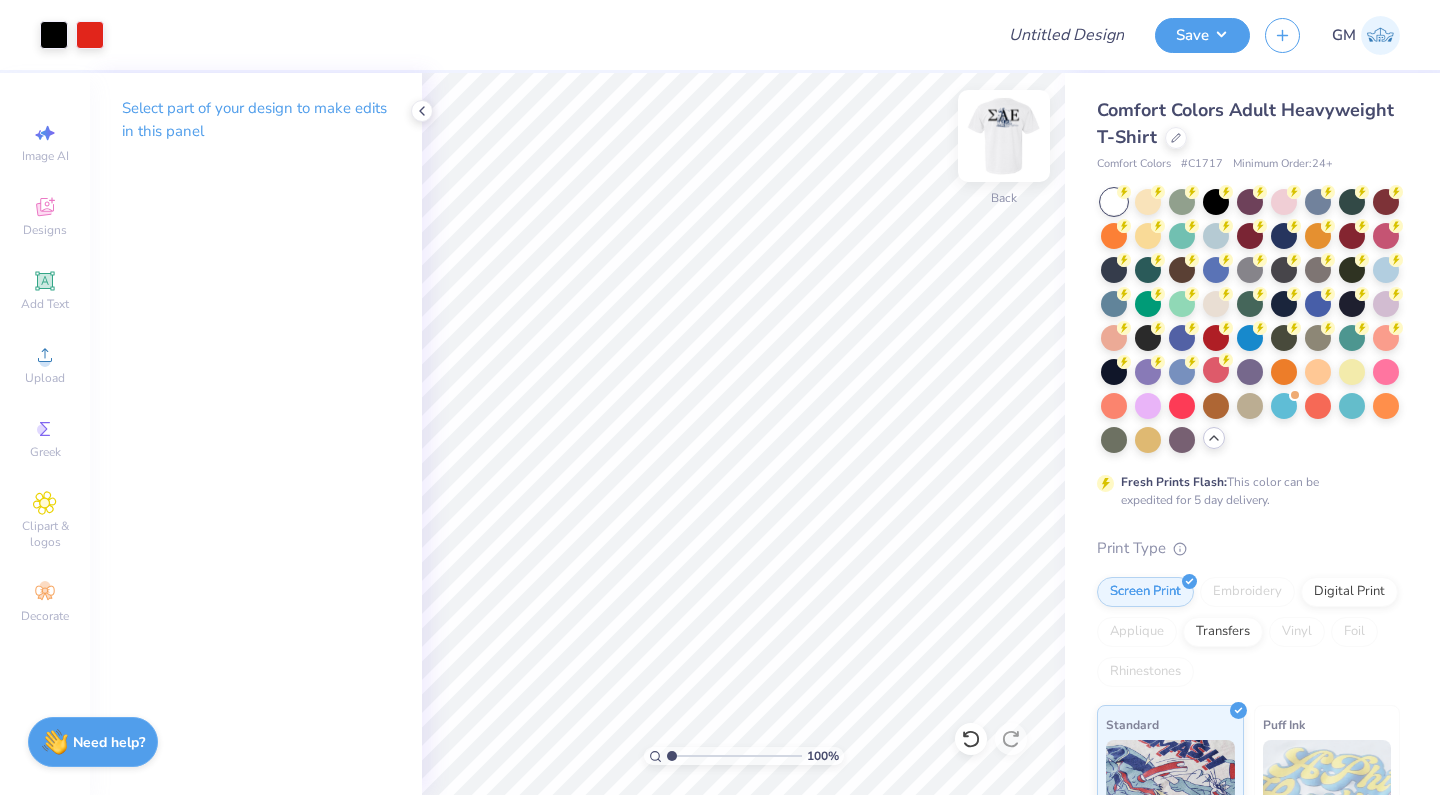 click at bounding box center [1004, 136] 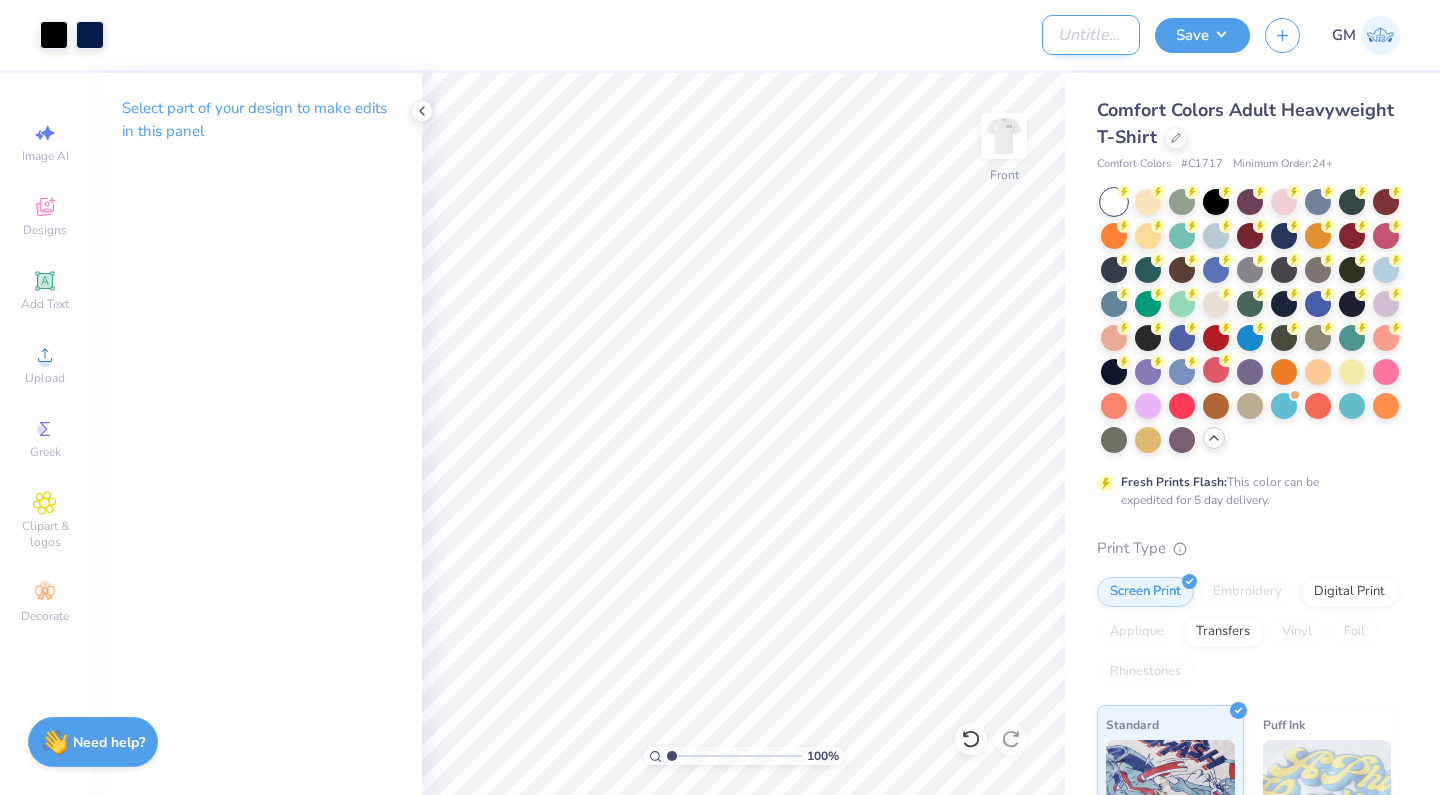 click on "Design Title" at bounding box center (1091, 35) 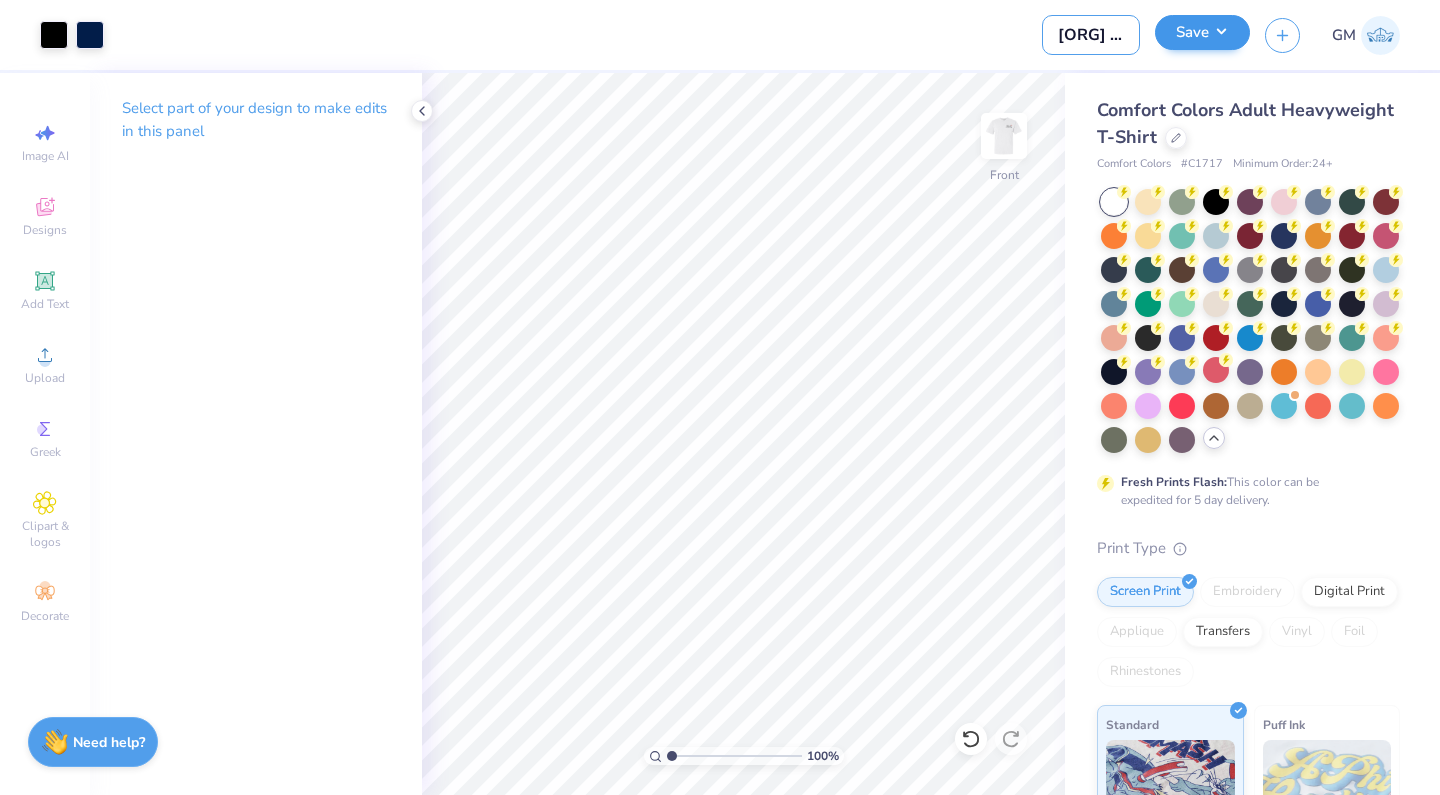 type on "[ORG] [ORG] [ORG]" 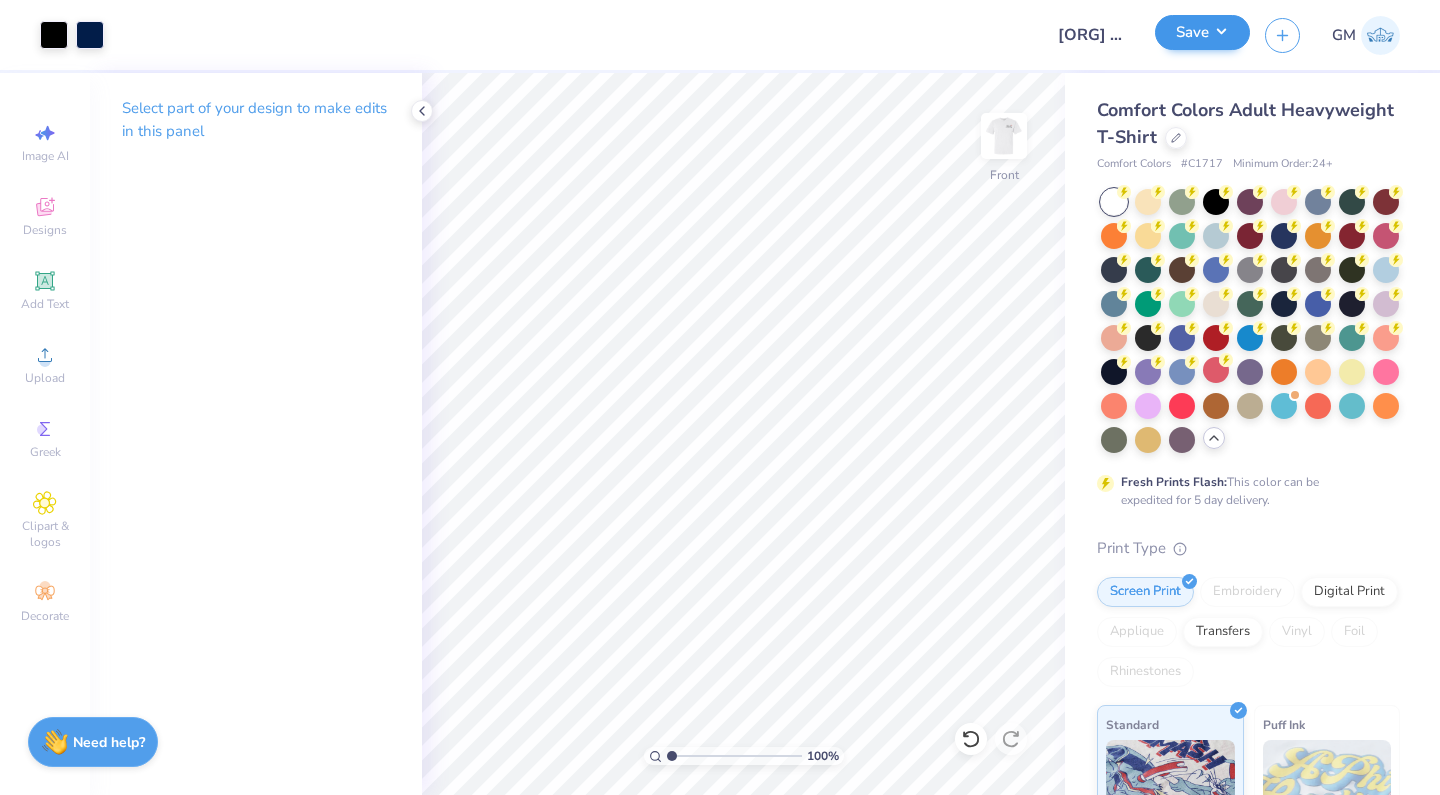 click on "Save" at bounding box center (1202, 32) 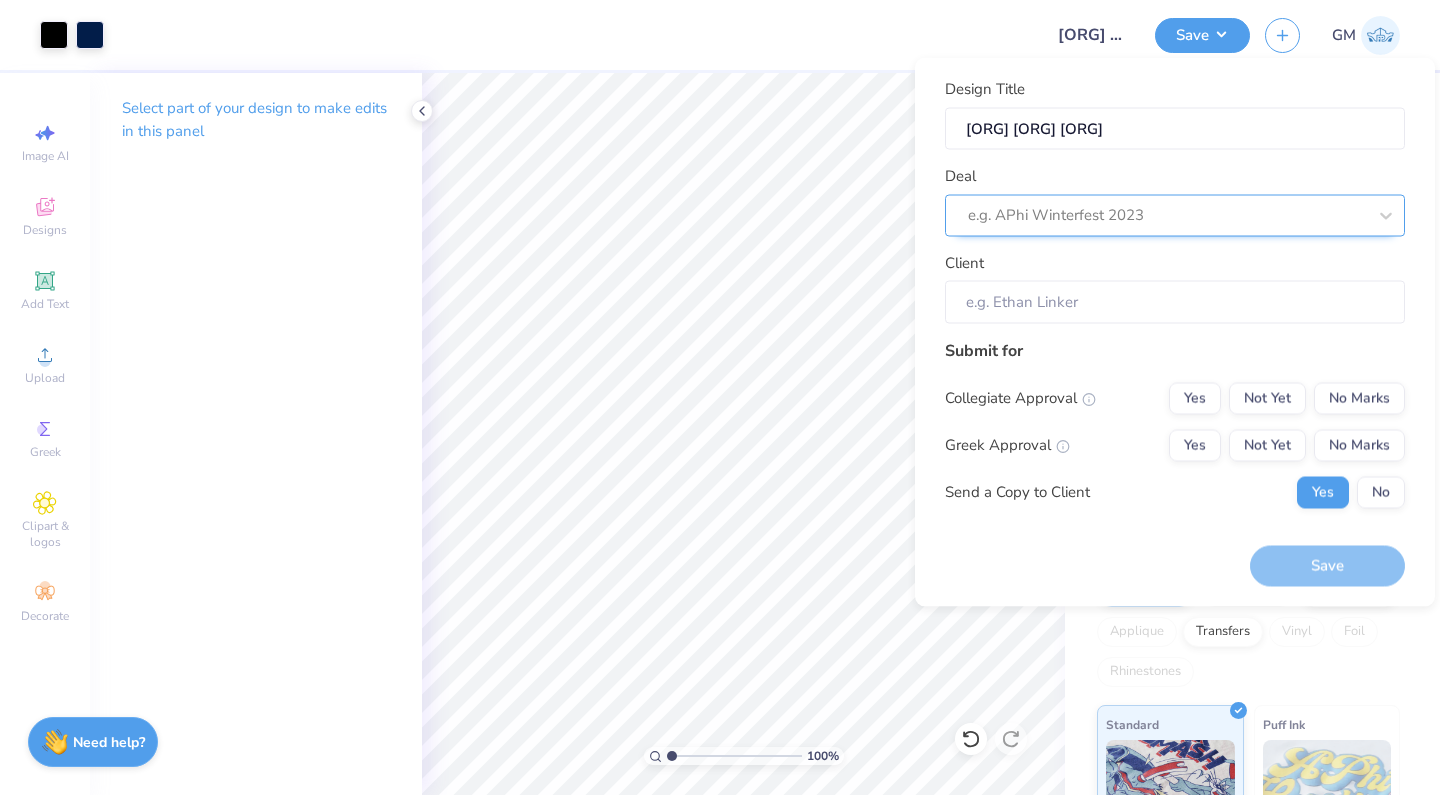 click at bounding box center [1167, 215] 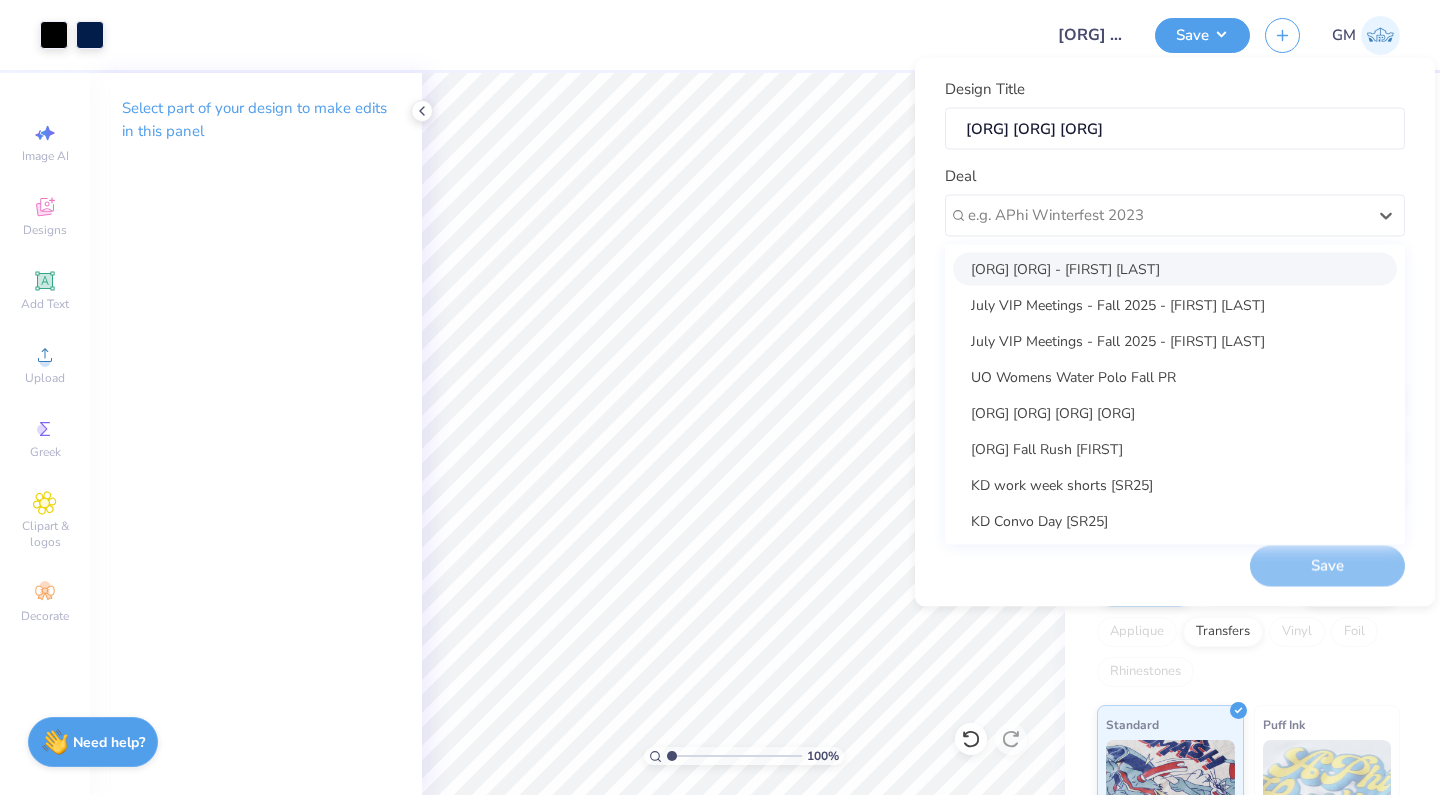 type on "F" 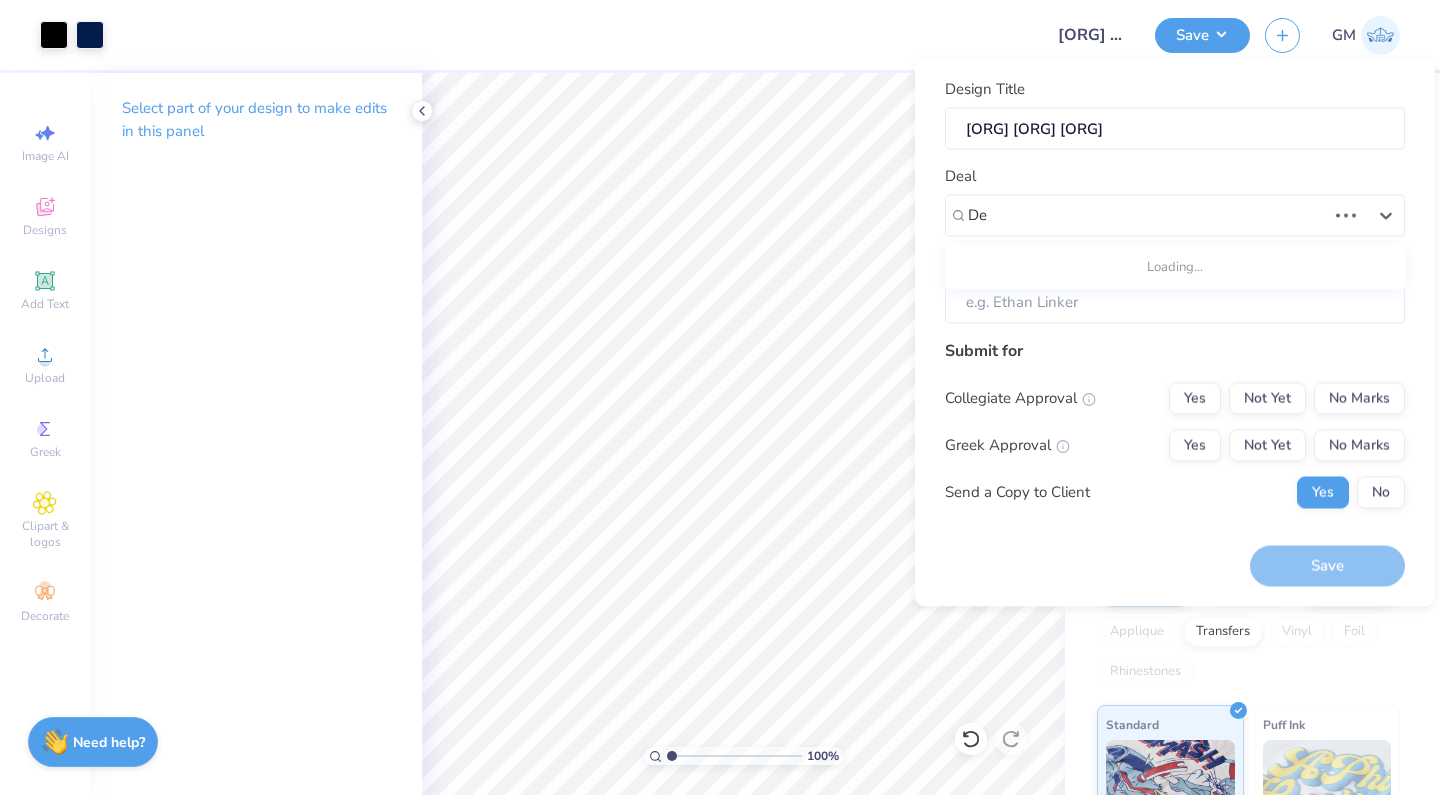 type on "D" 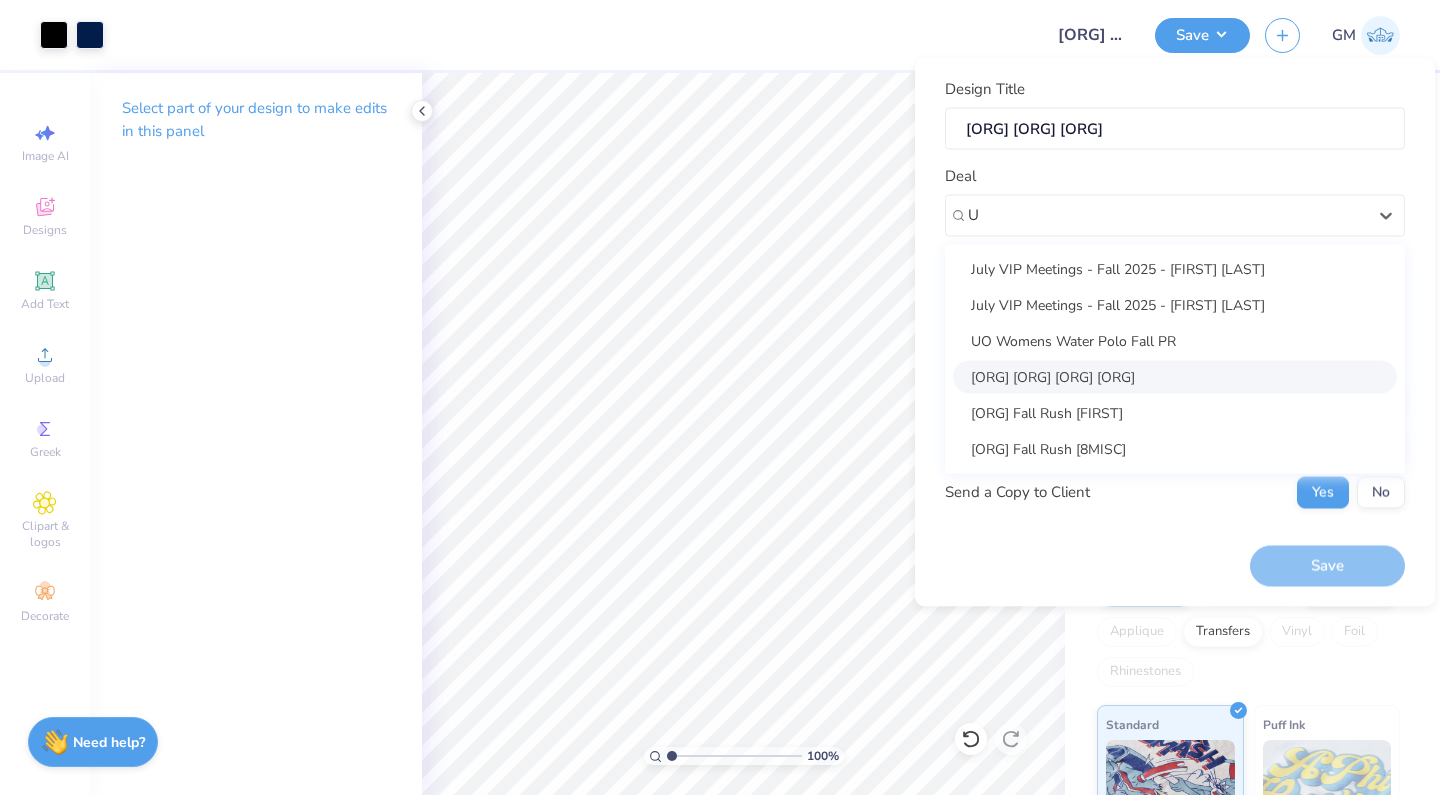 click on "[ORG] [ORG] [ORG] [ORG]" at bounding box center [1175, 376] 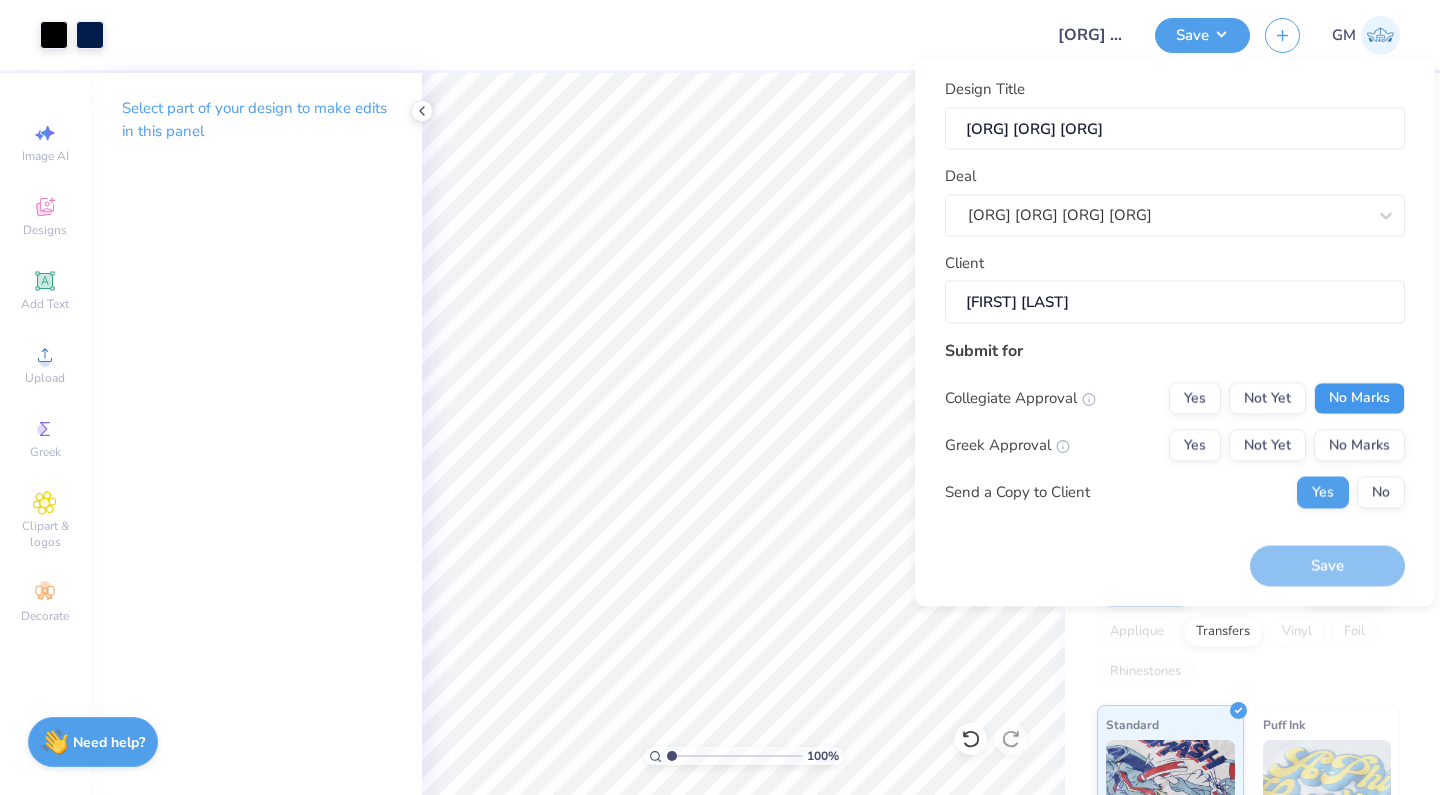 click on "No Marks" at bounding box center [1359, 398] 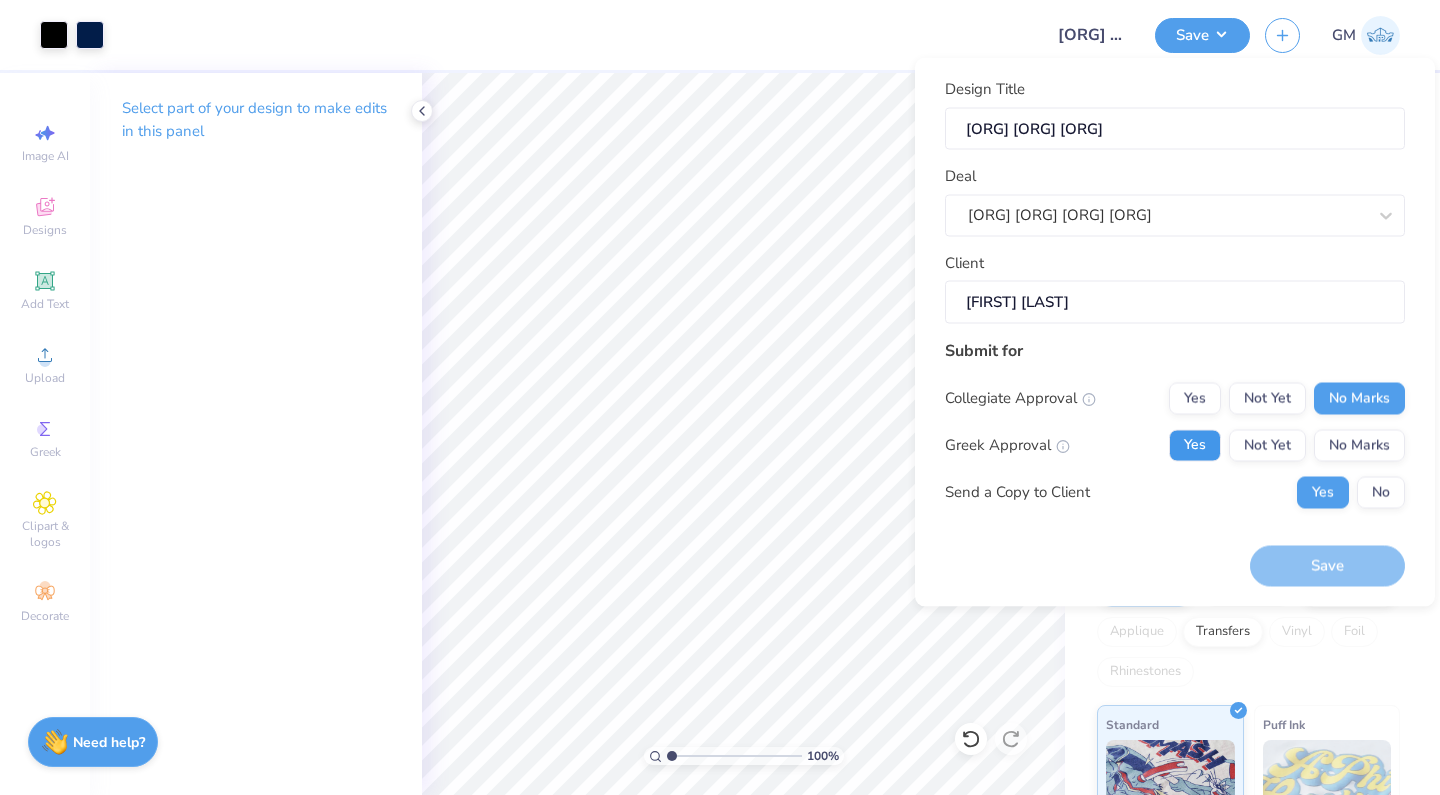 click on "Yes" at bounding box center (1195, 445) 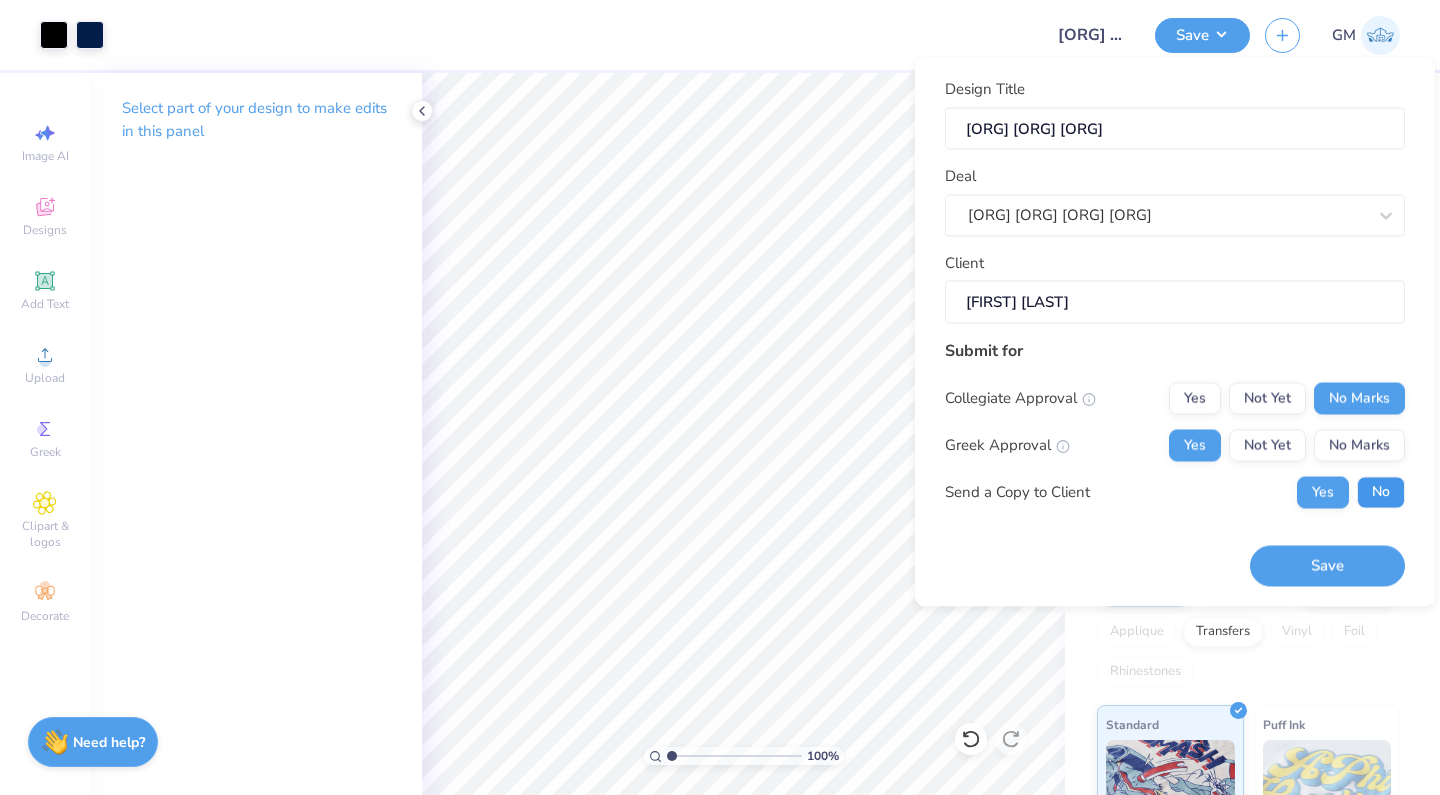 click on "No" at bounding box center (1381, 492) 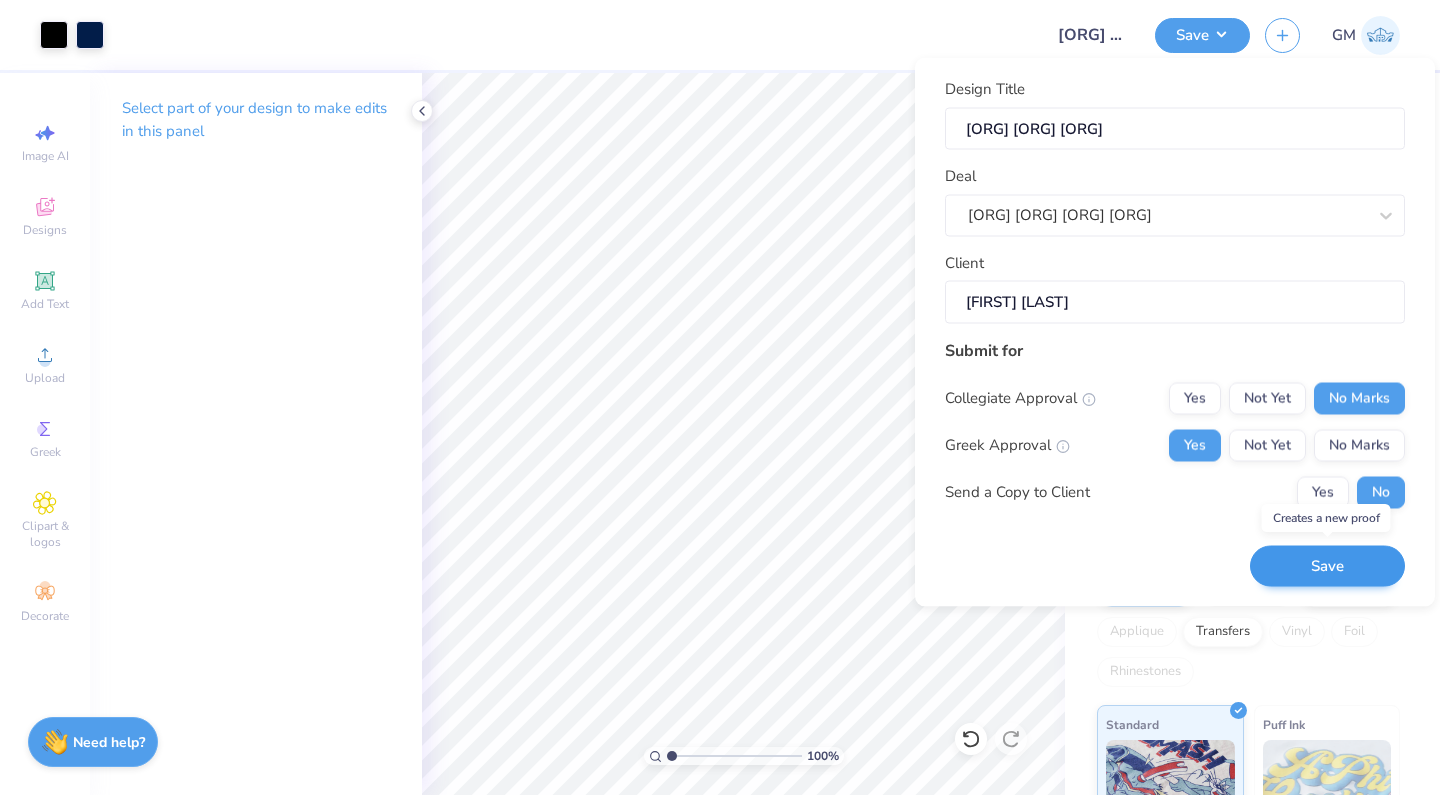 click on "Save" at bounding box center (1327, 566) 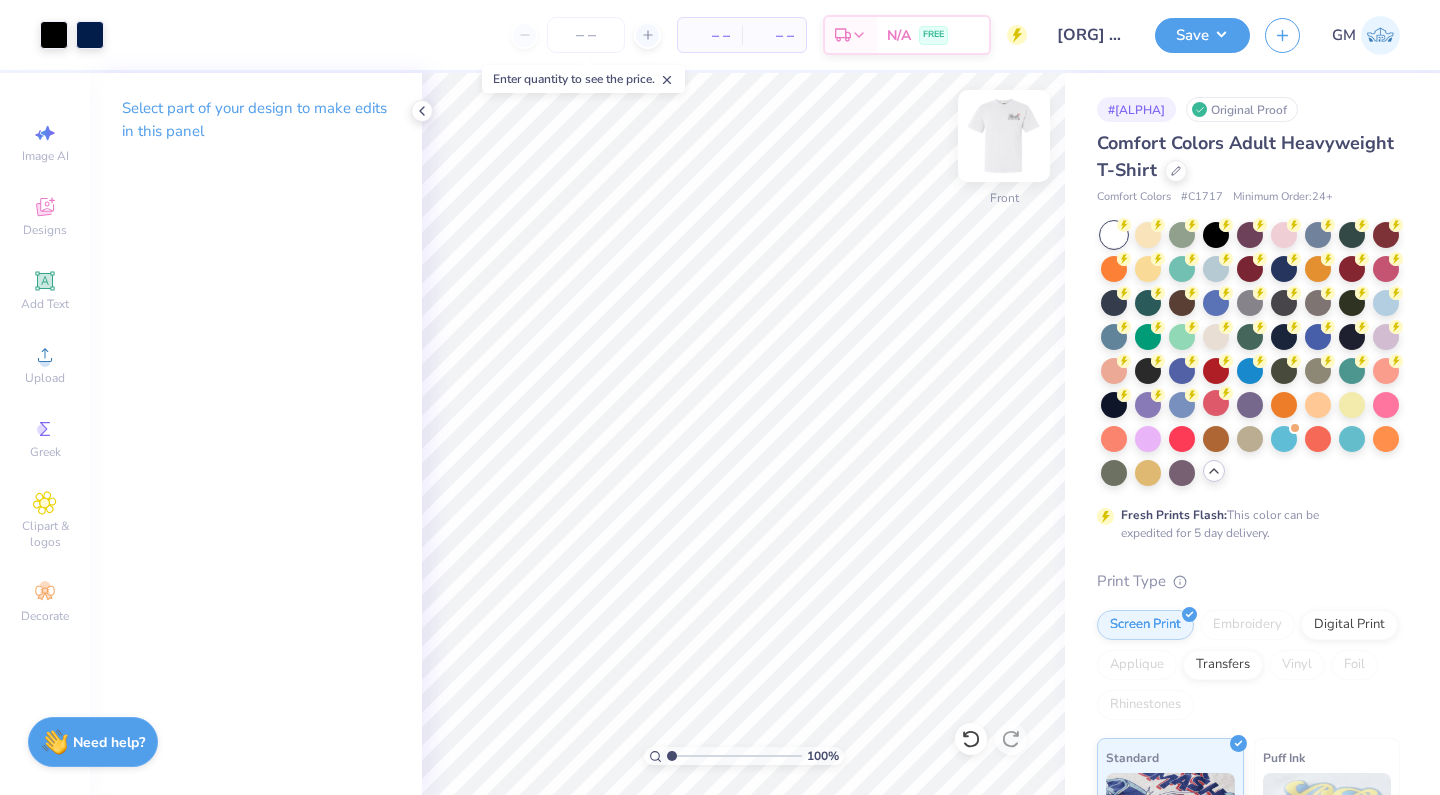 click at bounding box center (1004, 136) 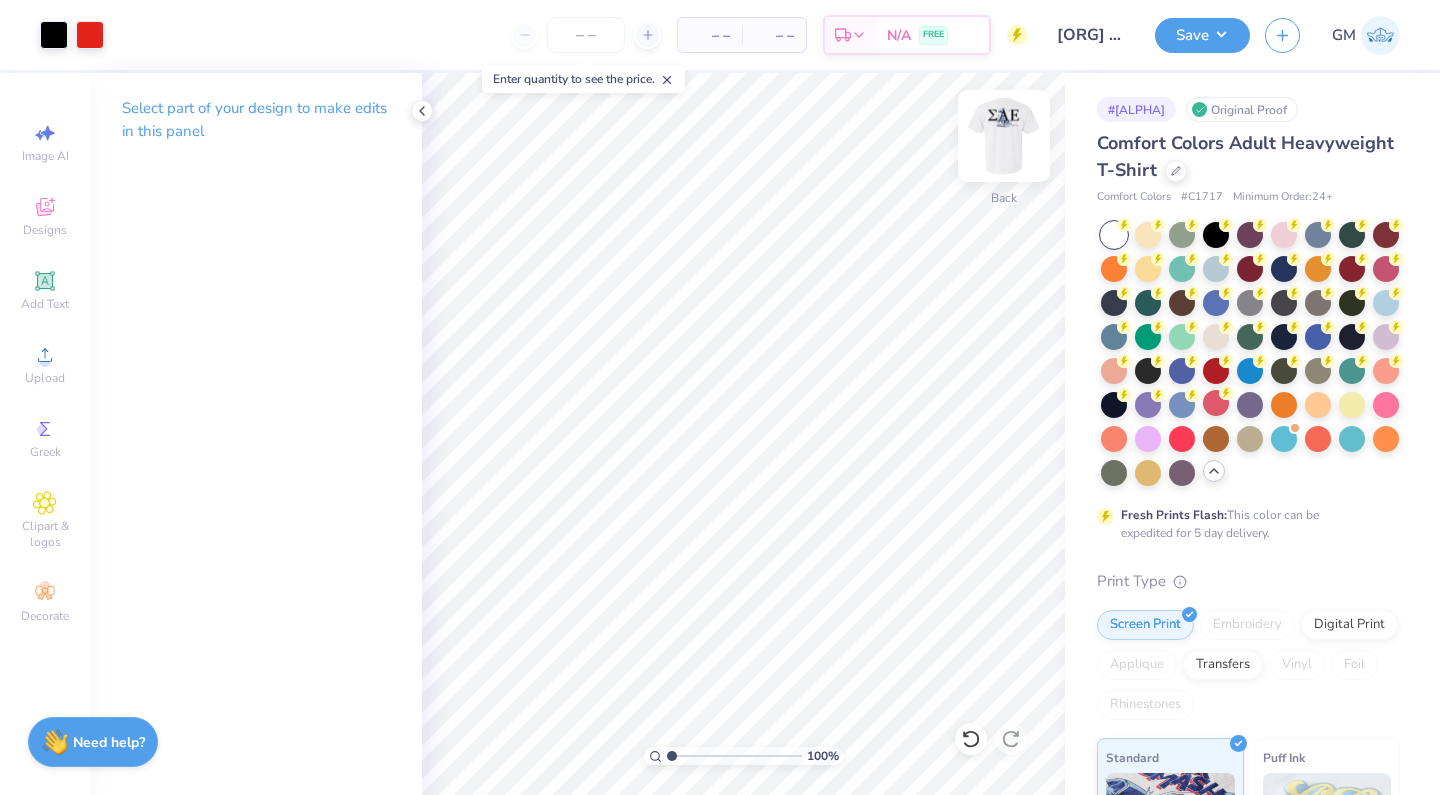 click at bounding box center [1004, 136] 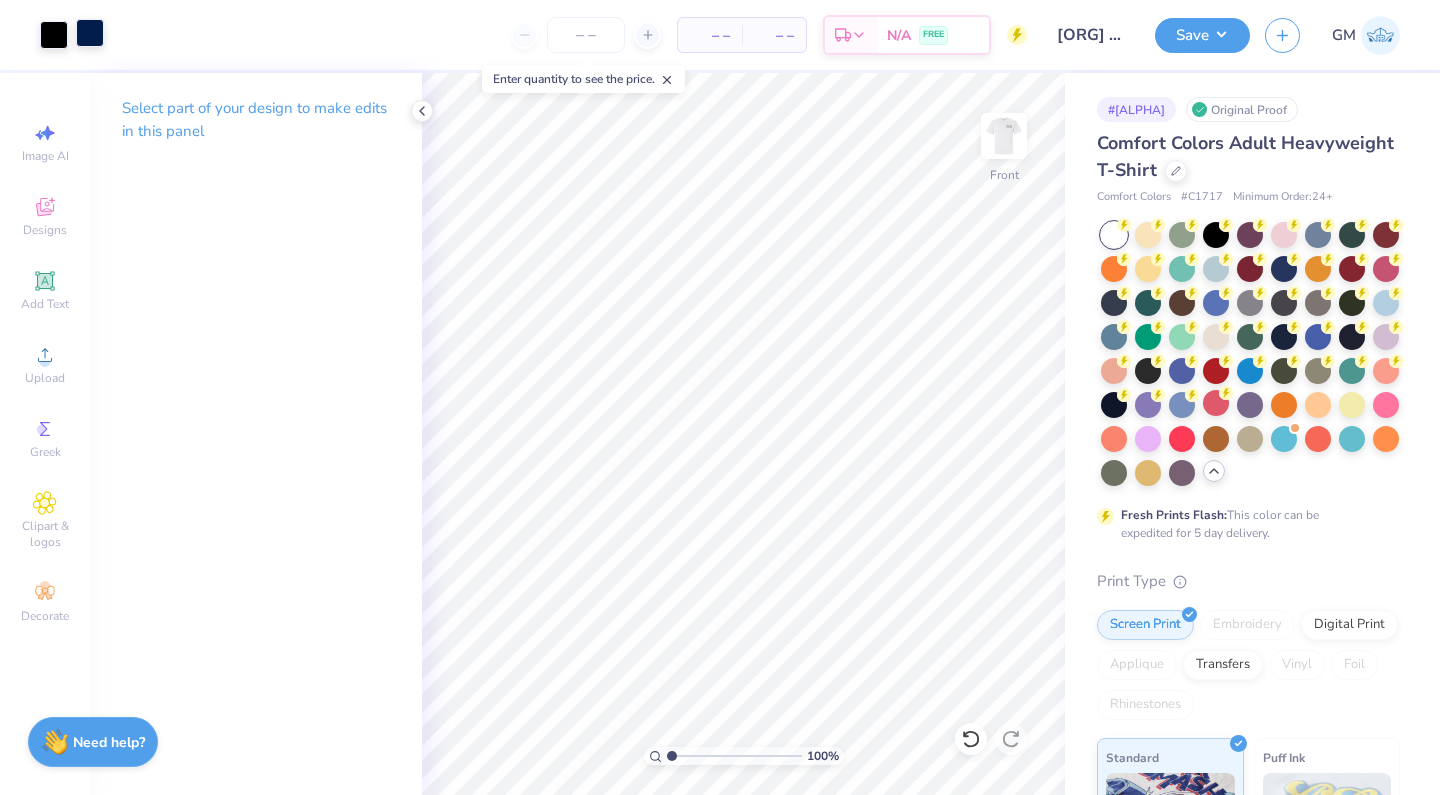 click at bounding box center [90, 33] 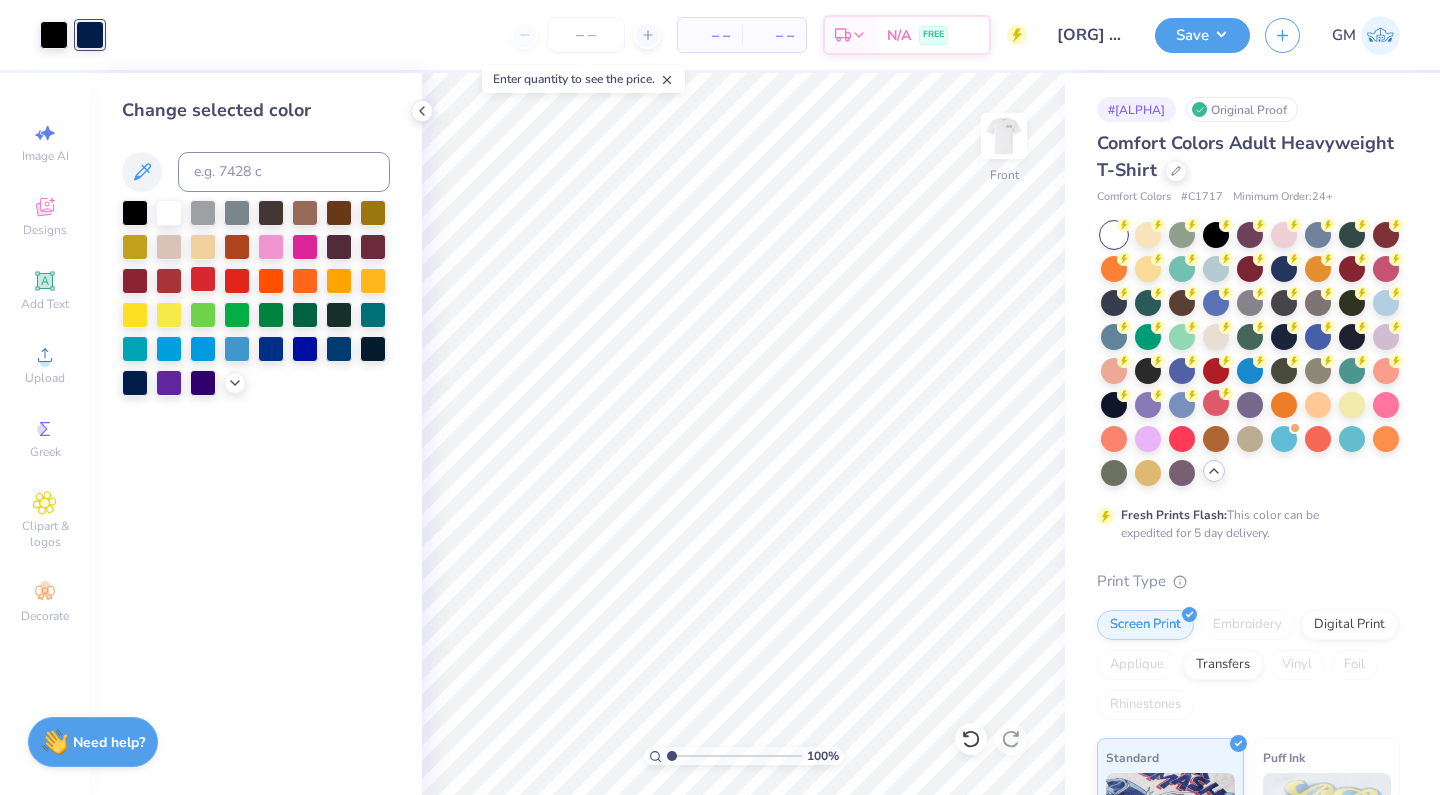click at bounding box center (203, 279) 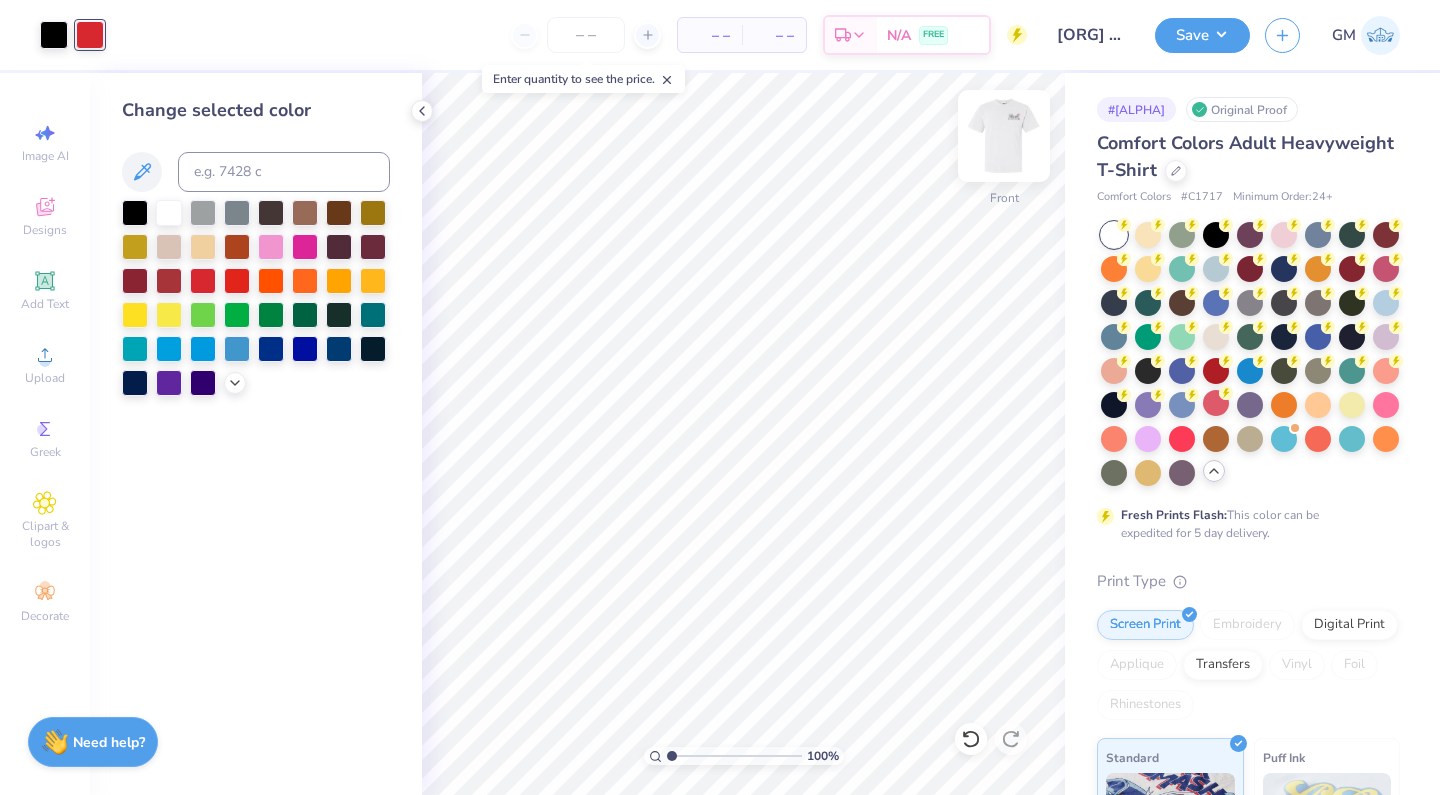 click at bounding box center [1004, 136] 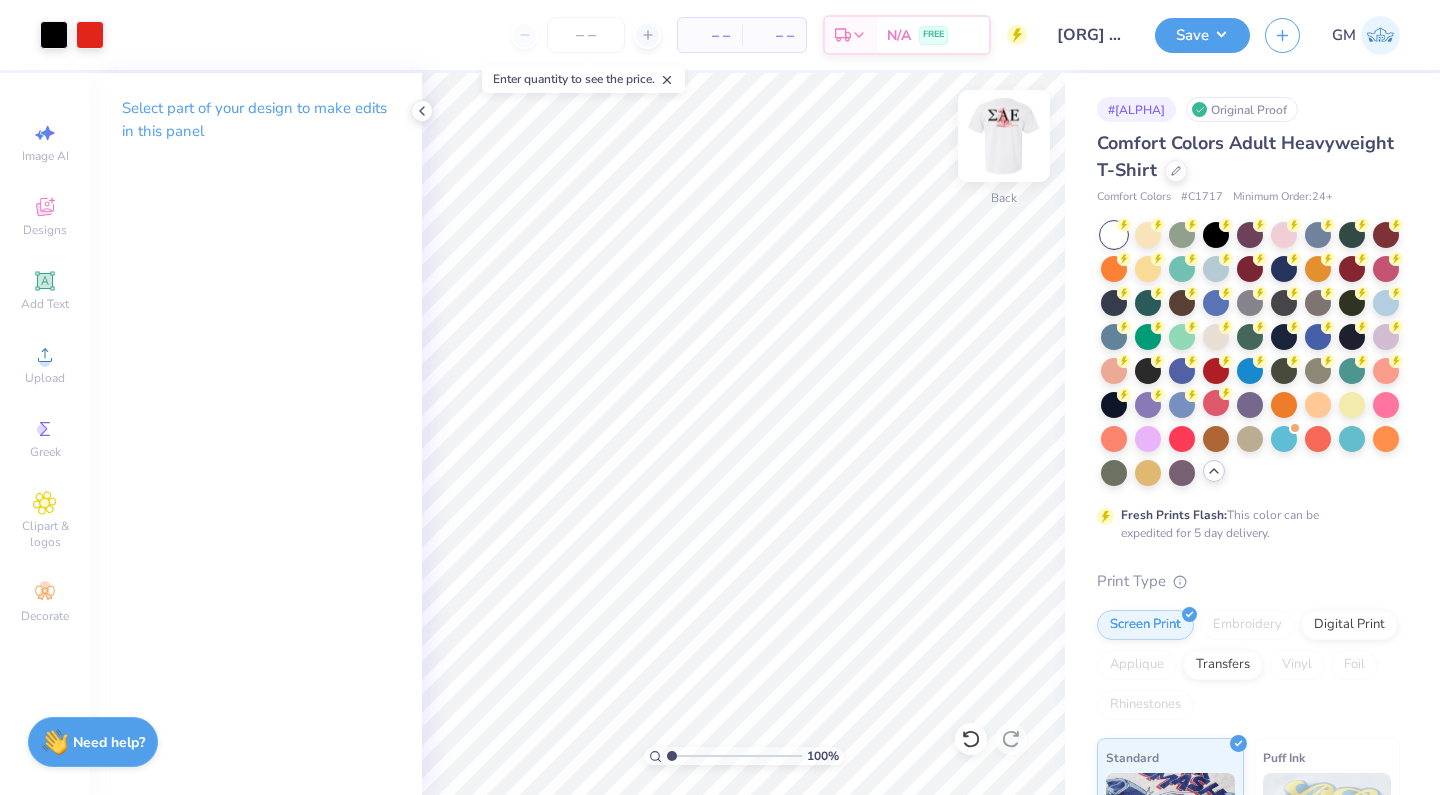 click at bounding box center [1004, 136] 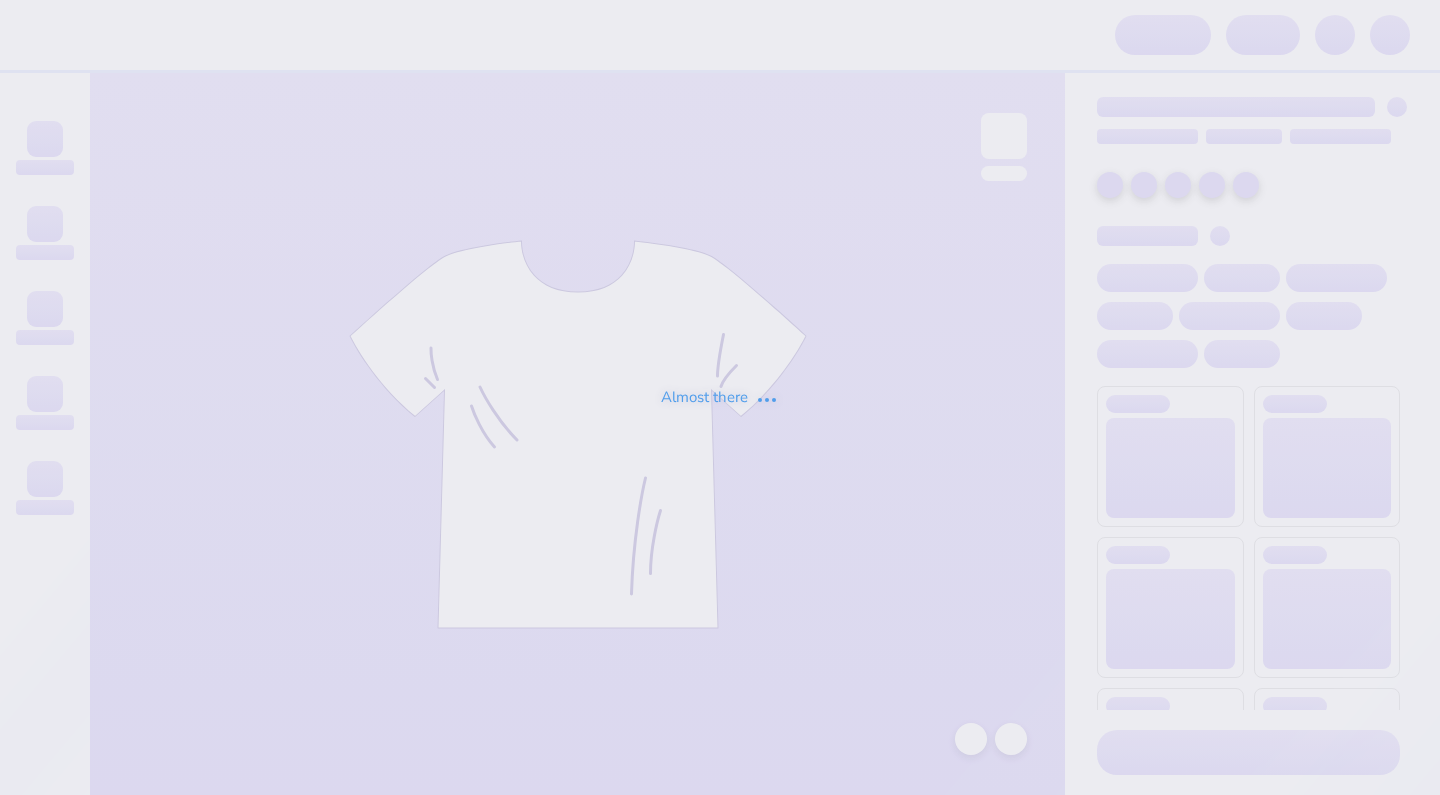 scroll, scrollTop: 0, scrollLeft: 0, axis: both 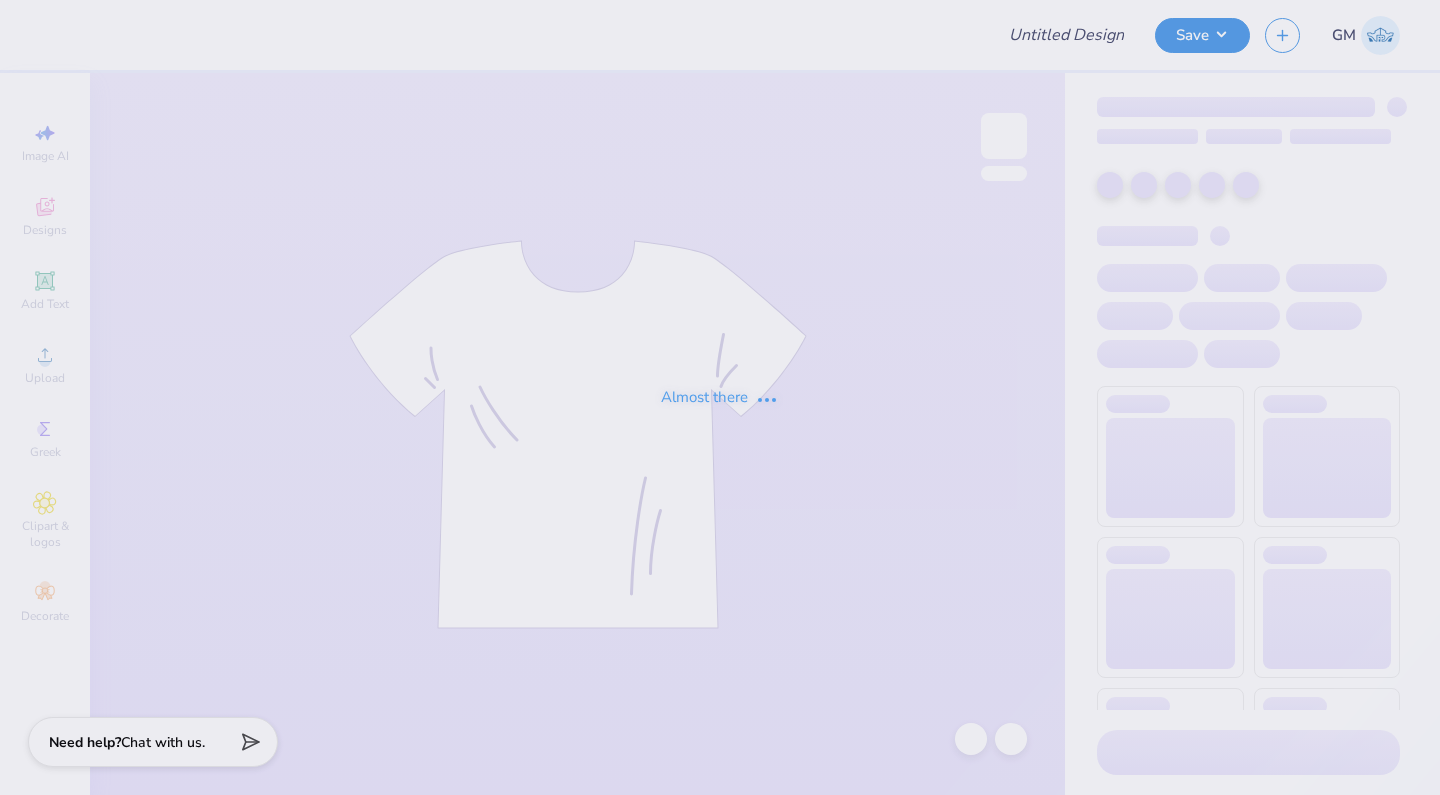 type on "F1 FIJI" 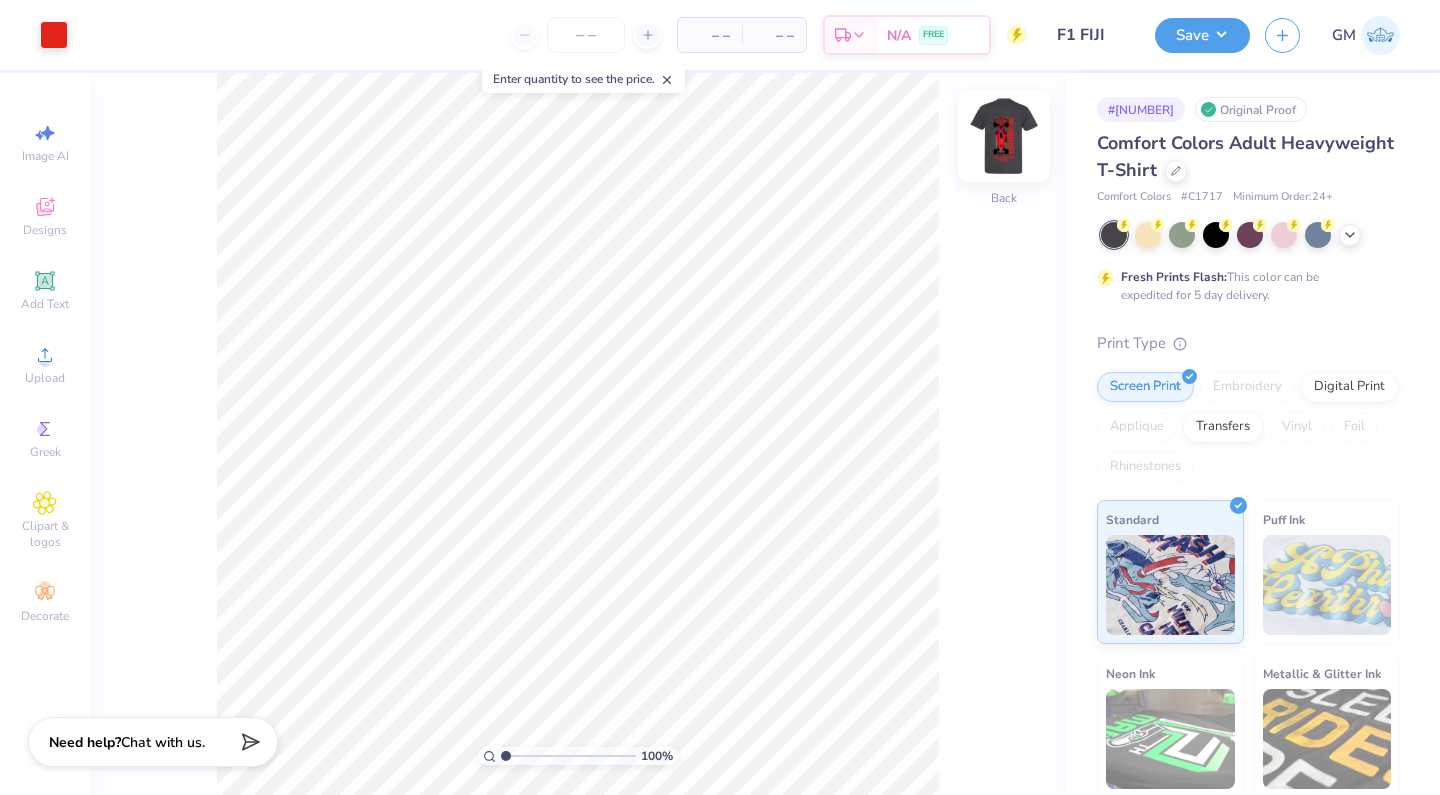 click at bounding box center [1004, 136] 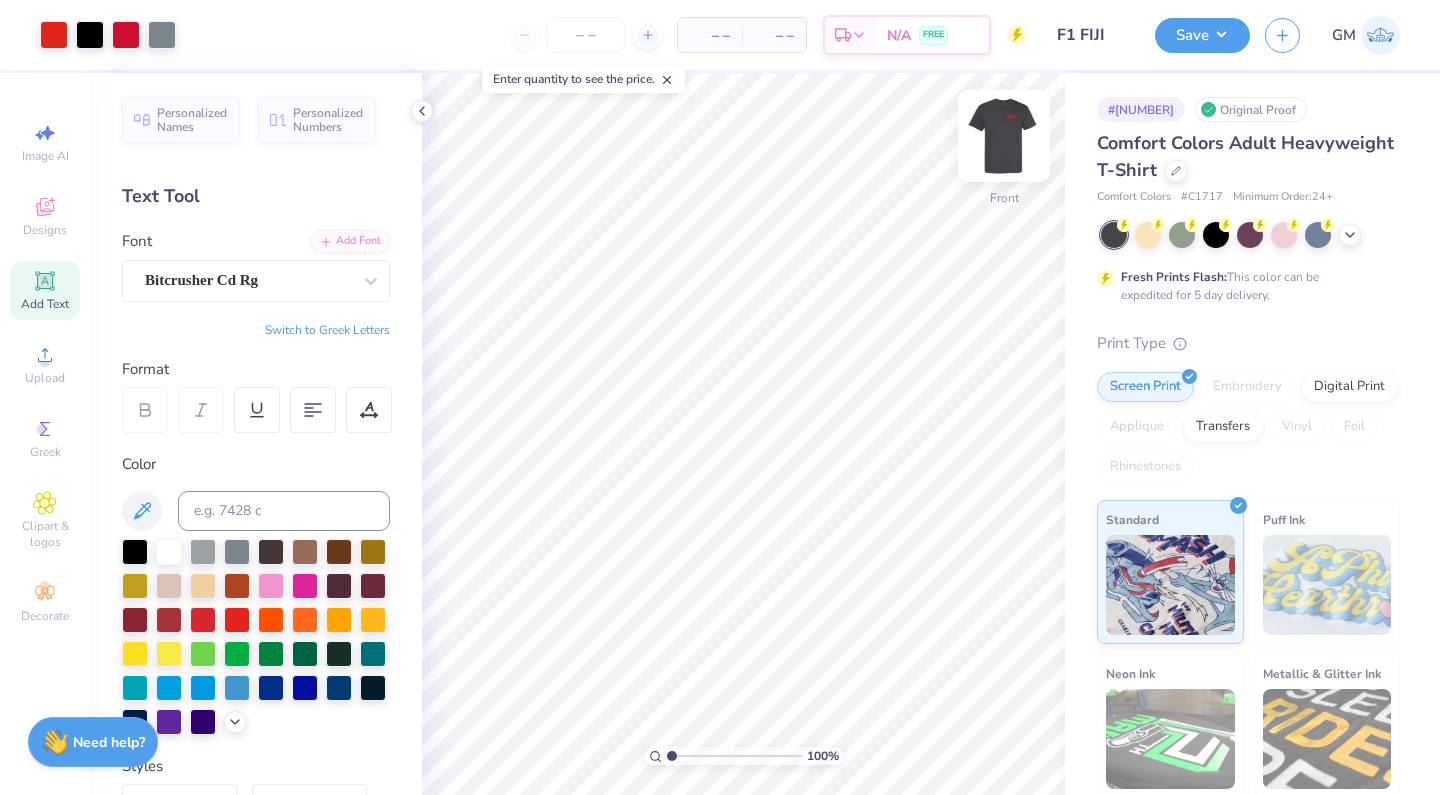 click at bounding box center [1004, 136] 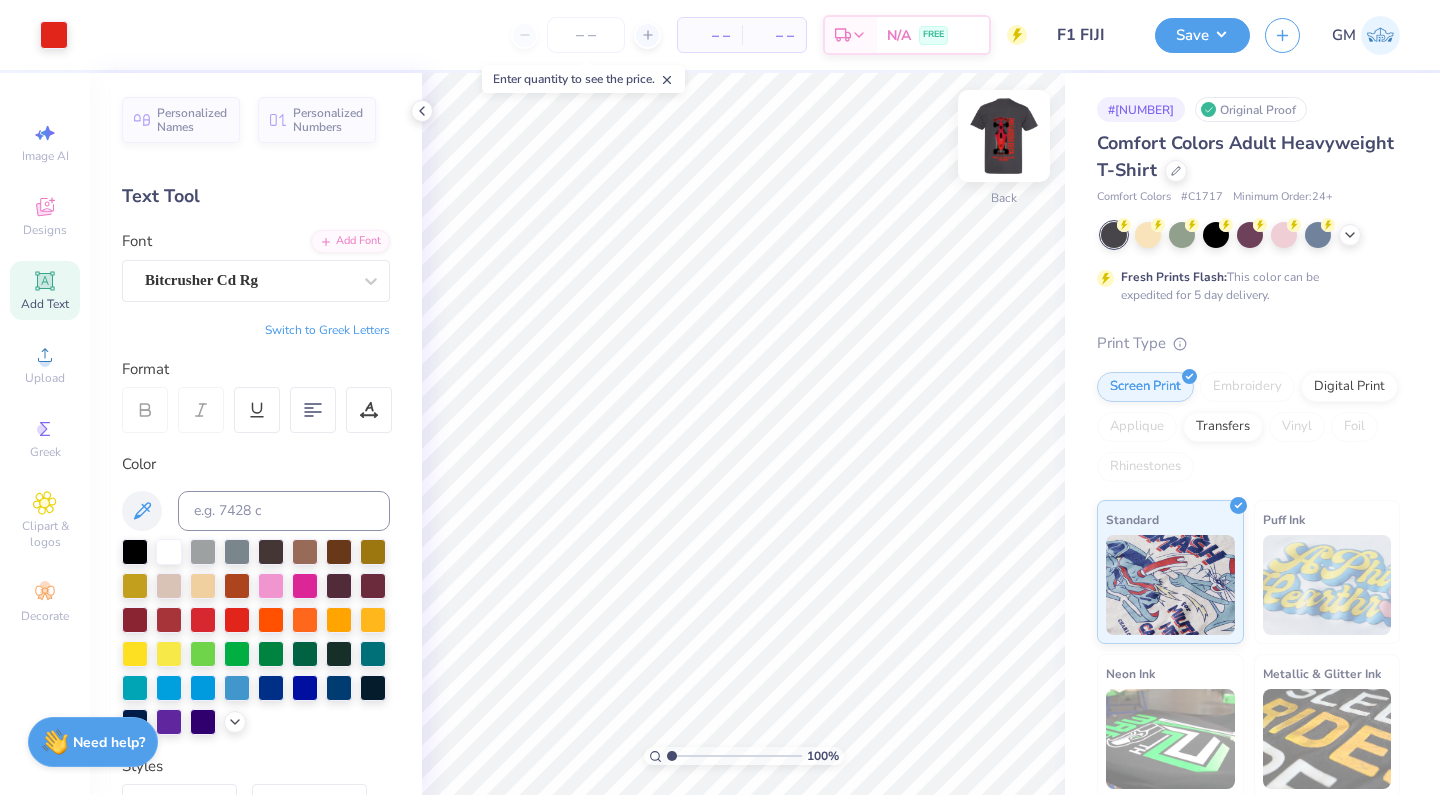 click at bounding box center (1004, 136) 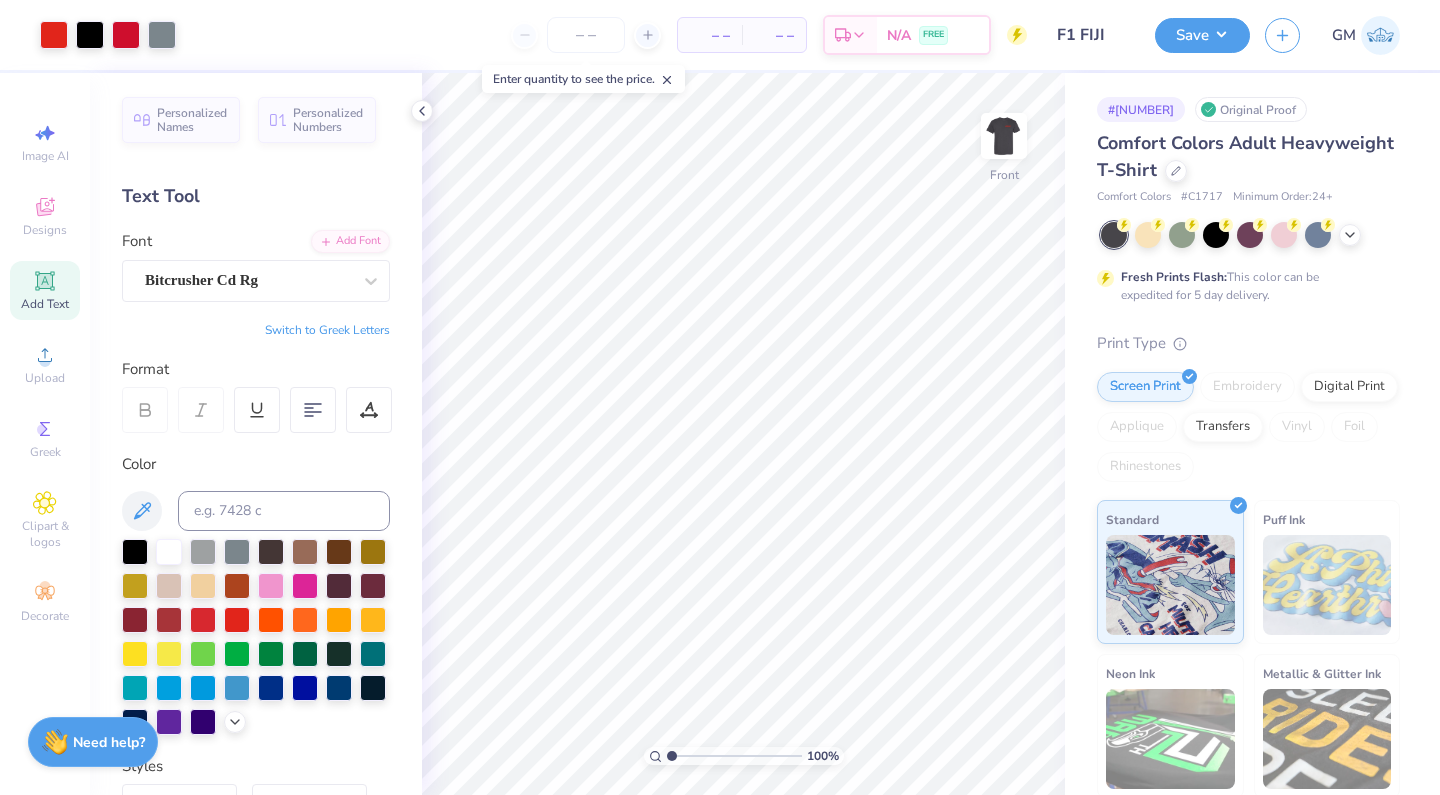 click at bounding box center (1004, 136) 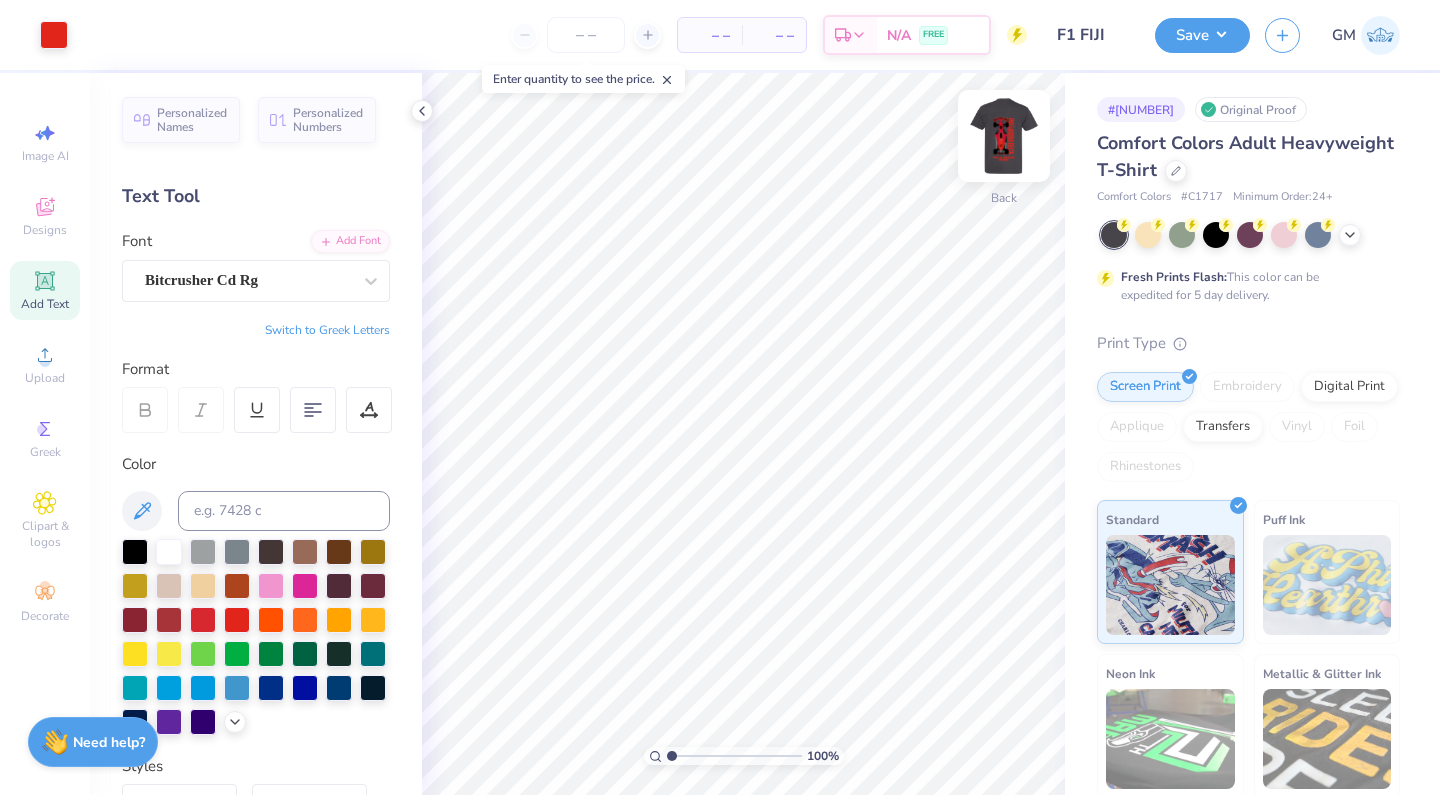 click at bounding box center (1004, 136) 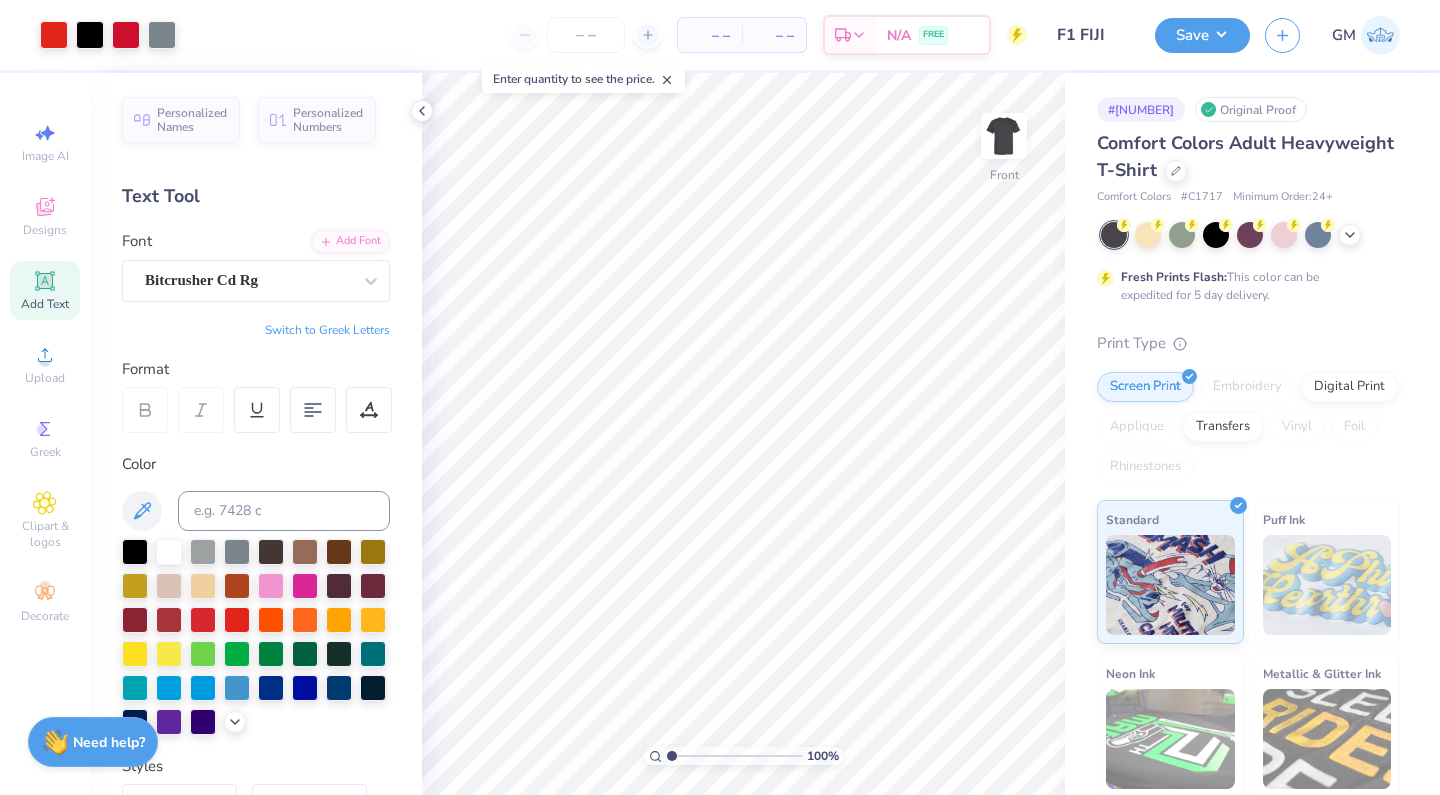click at bounding box center [1004, 136] 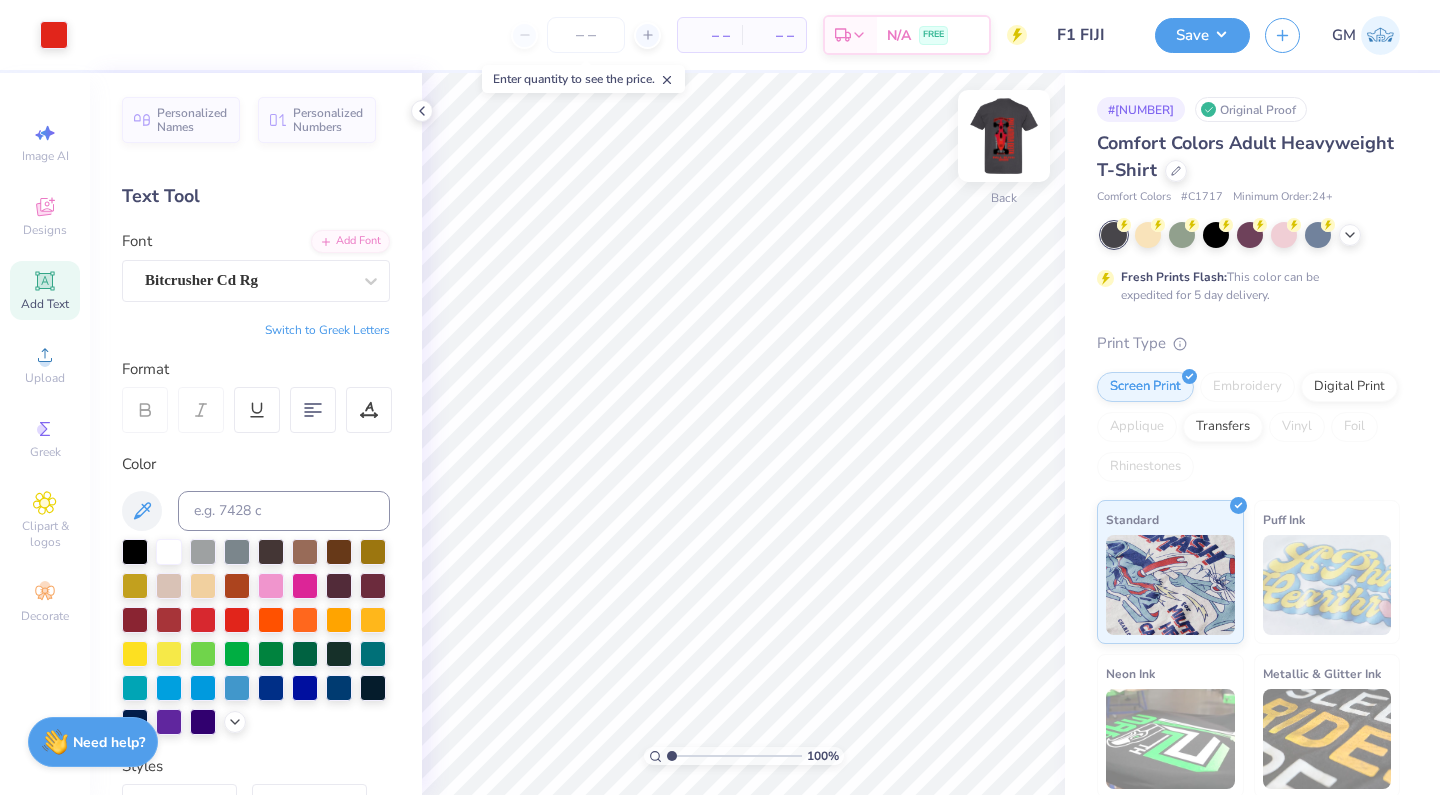 click at bounding box center (1004, 136) 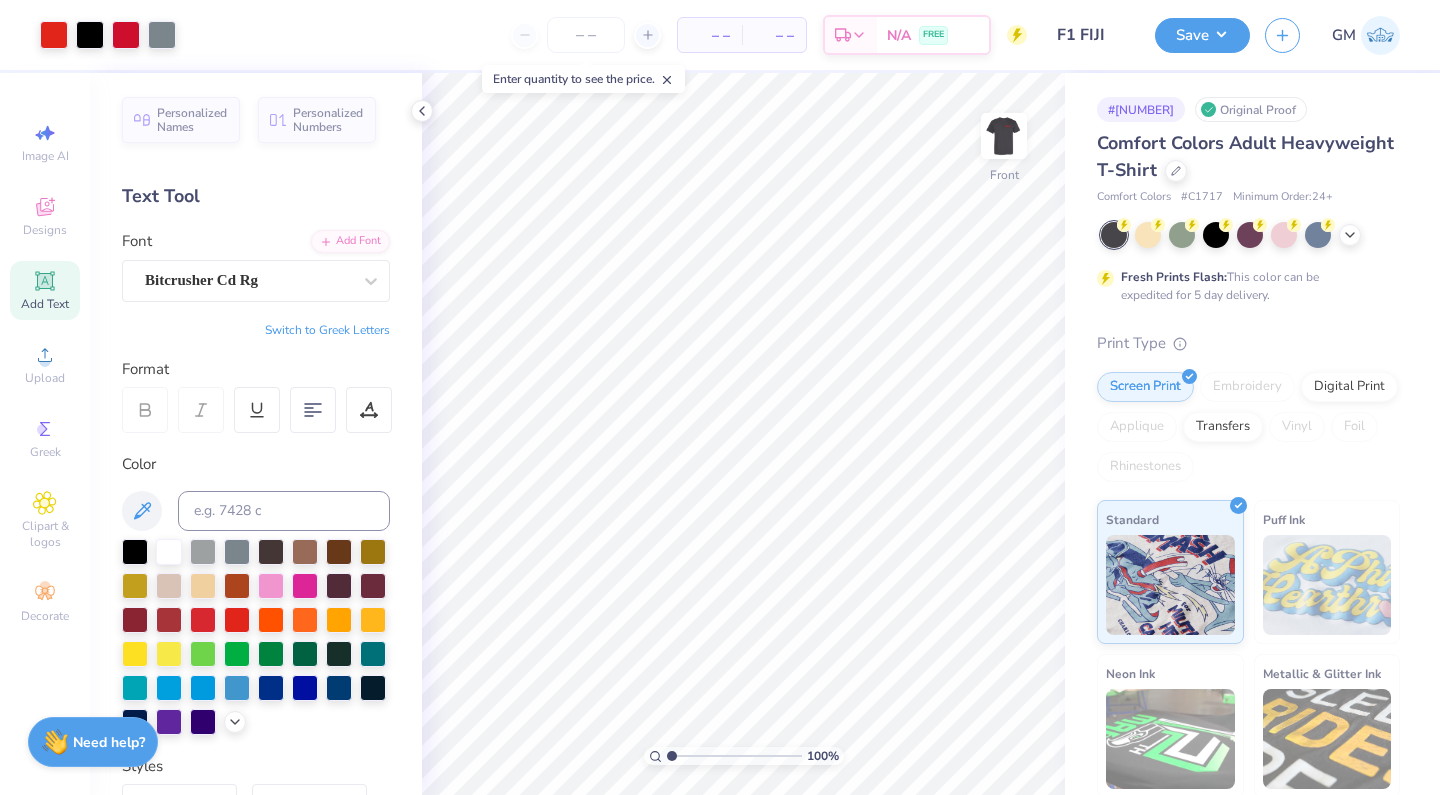 click at bounding box center (1004, 136) 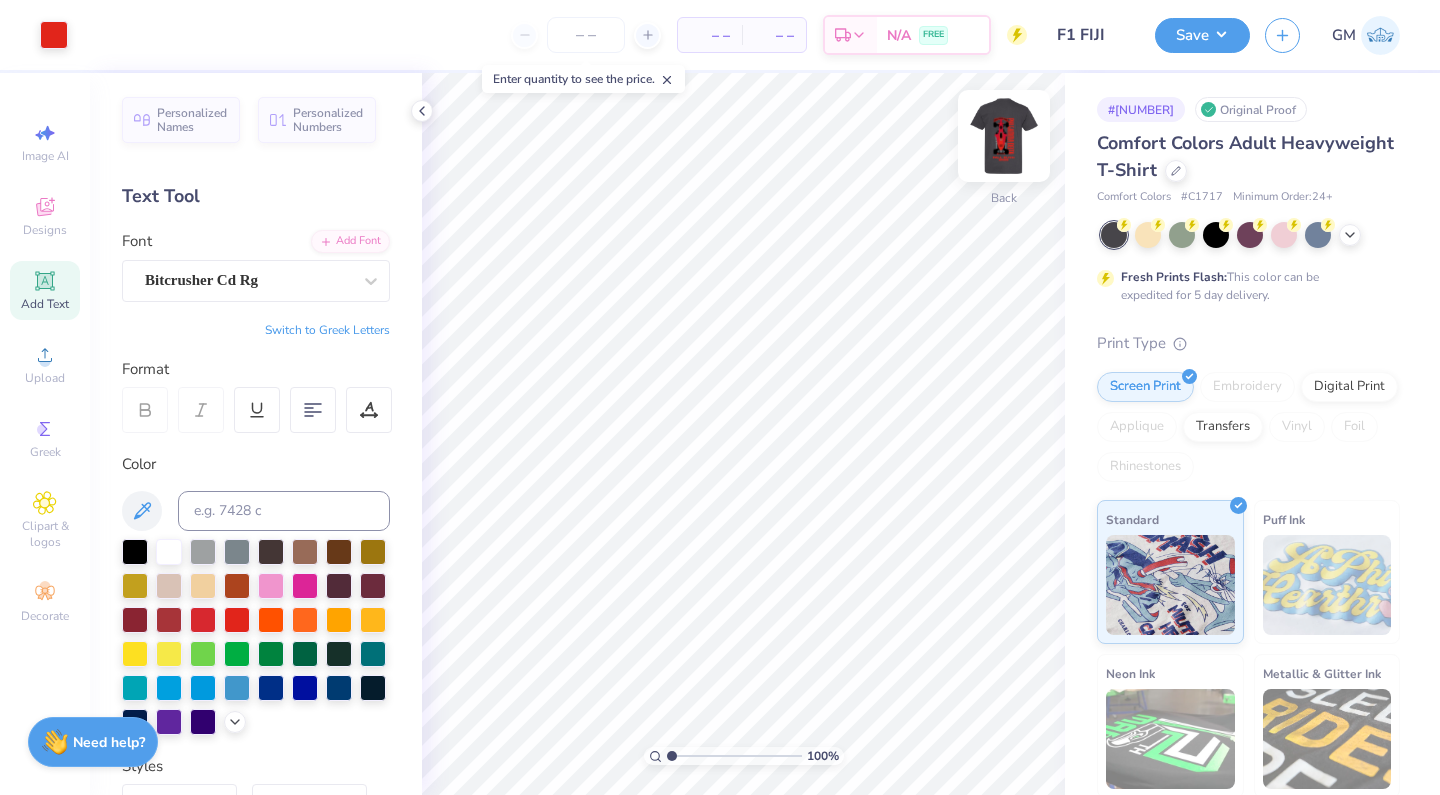 click at bounding box center (1004, 136) 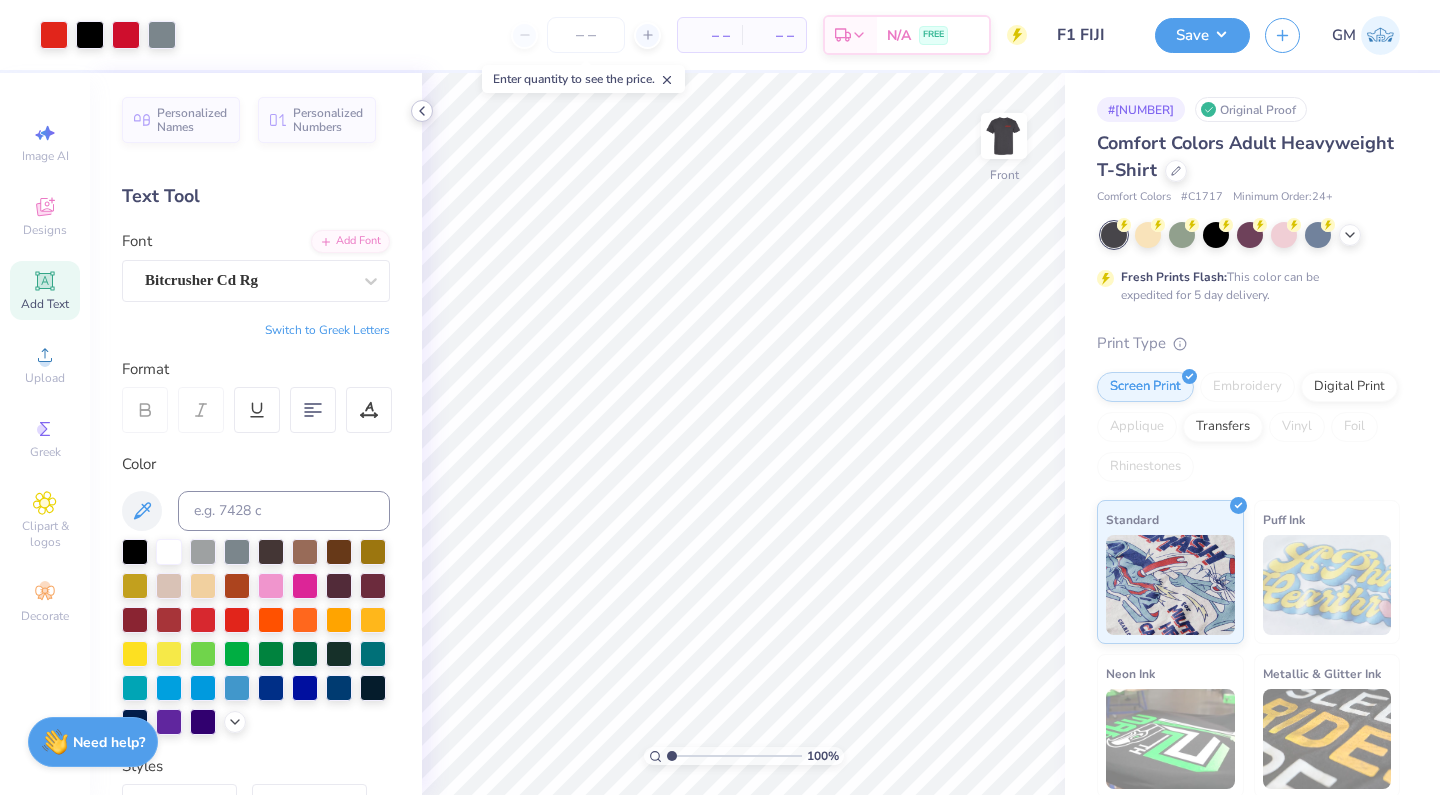 click 